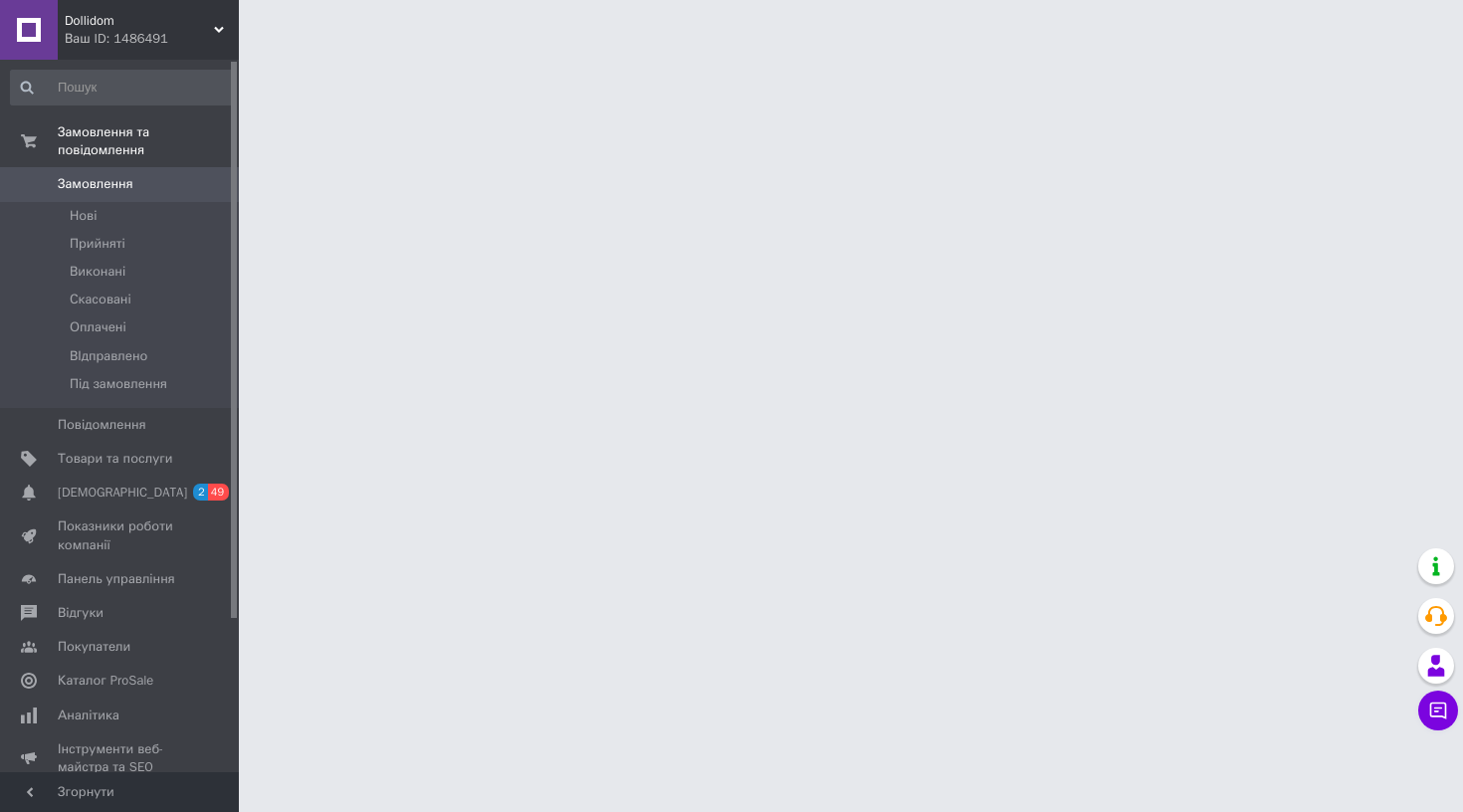 scroll, scrollTop: 0, scrollLeft: 0, axis: both 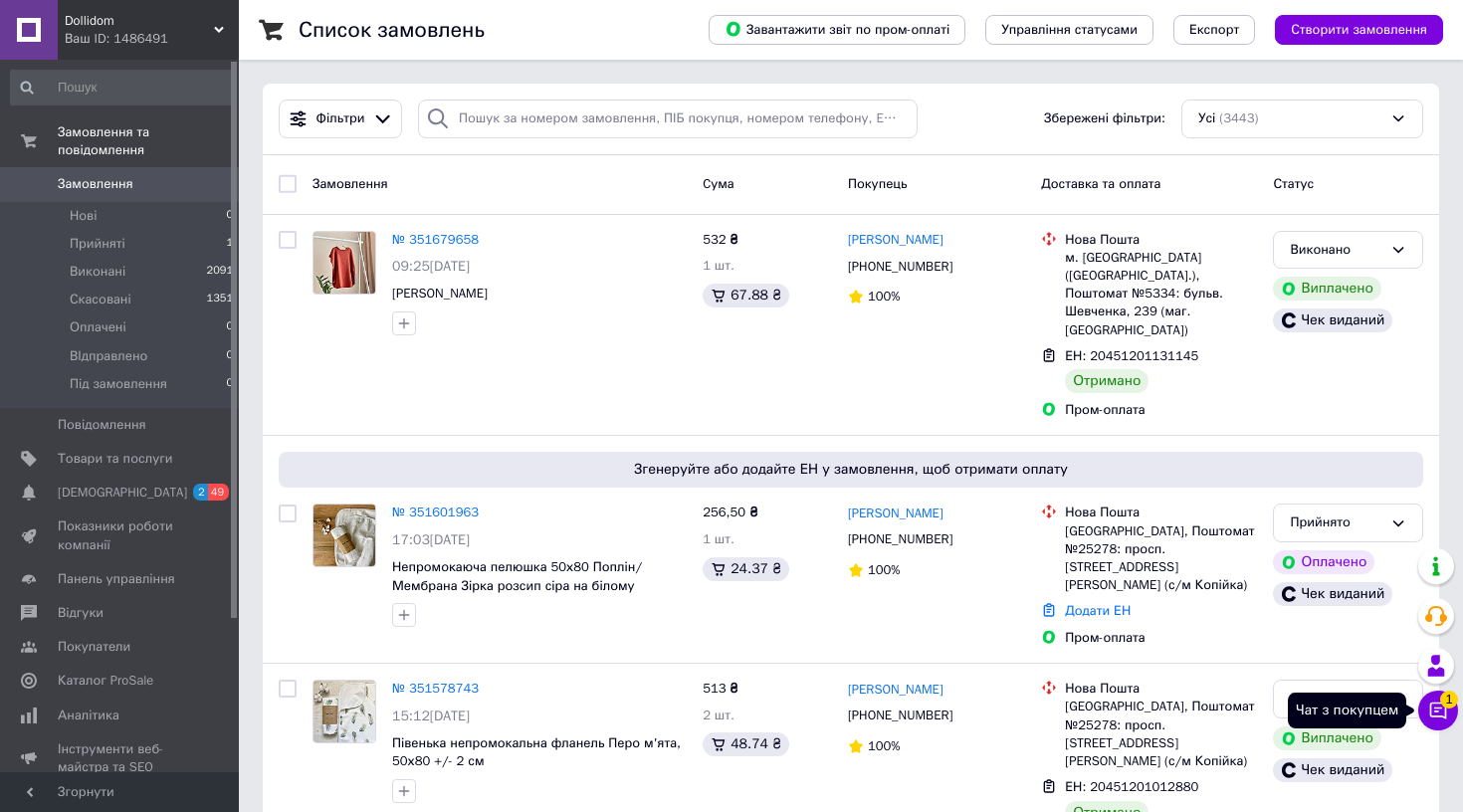 click 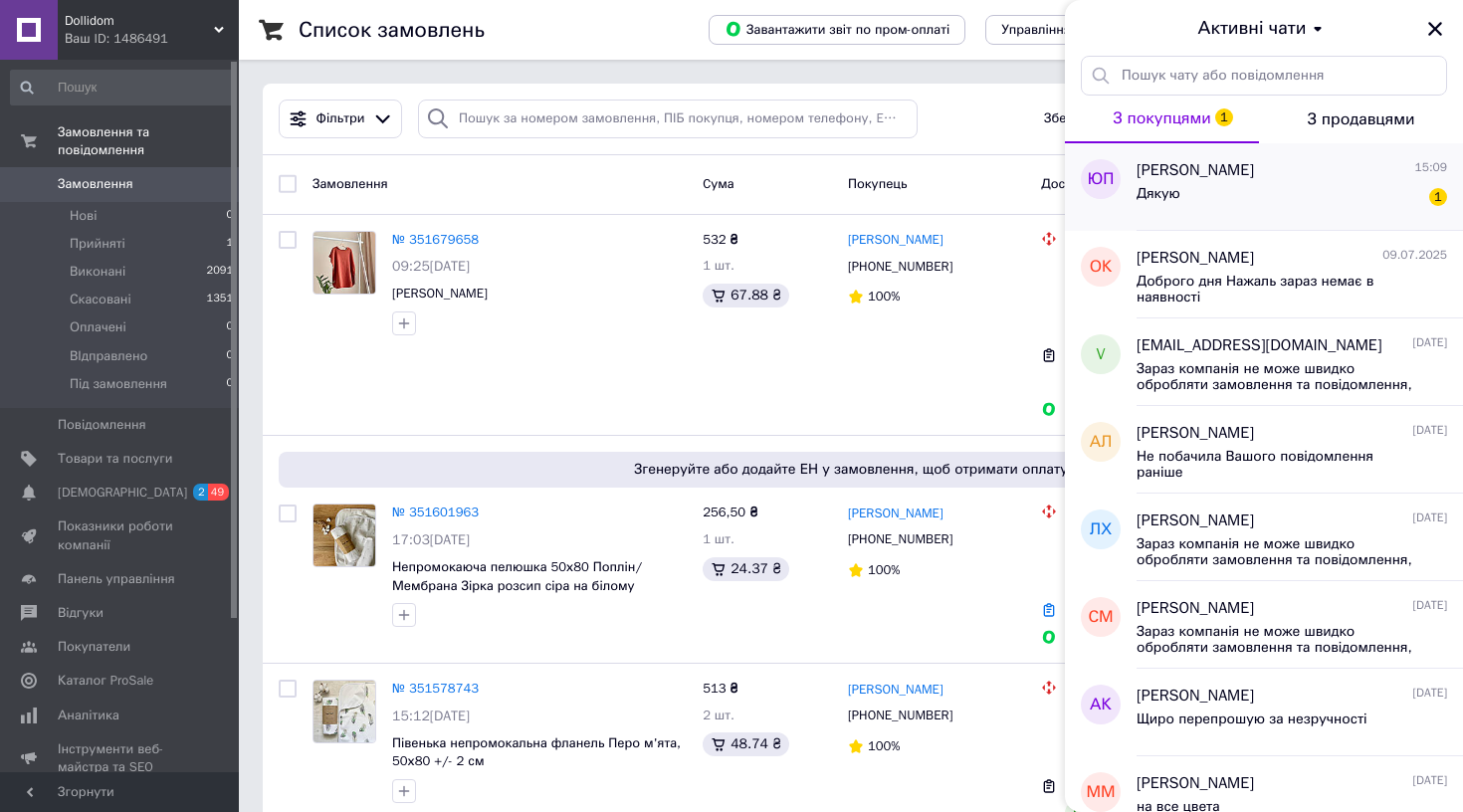 click on "Дякую 1" at bounding box center [1292, 198] 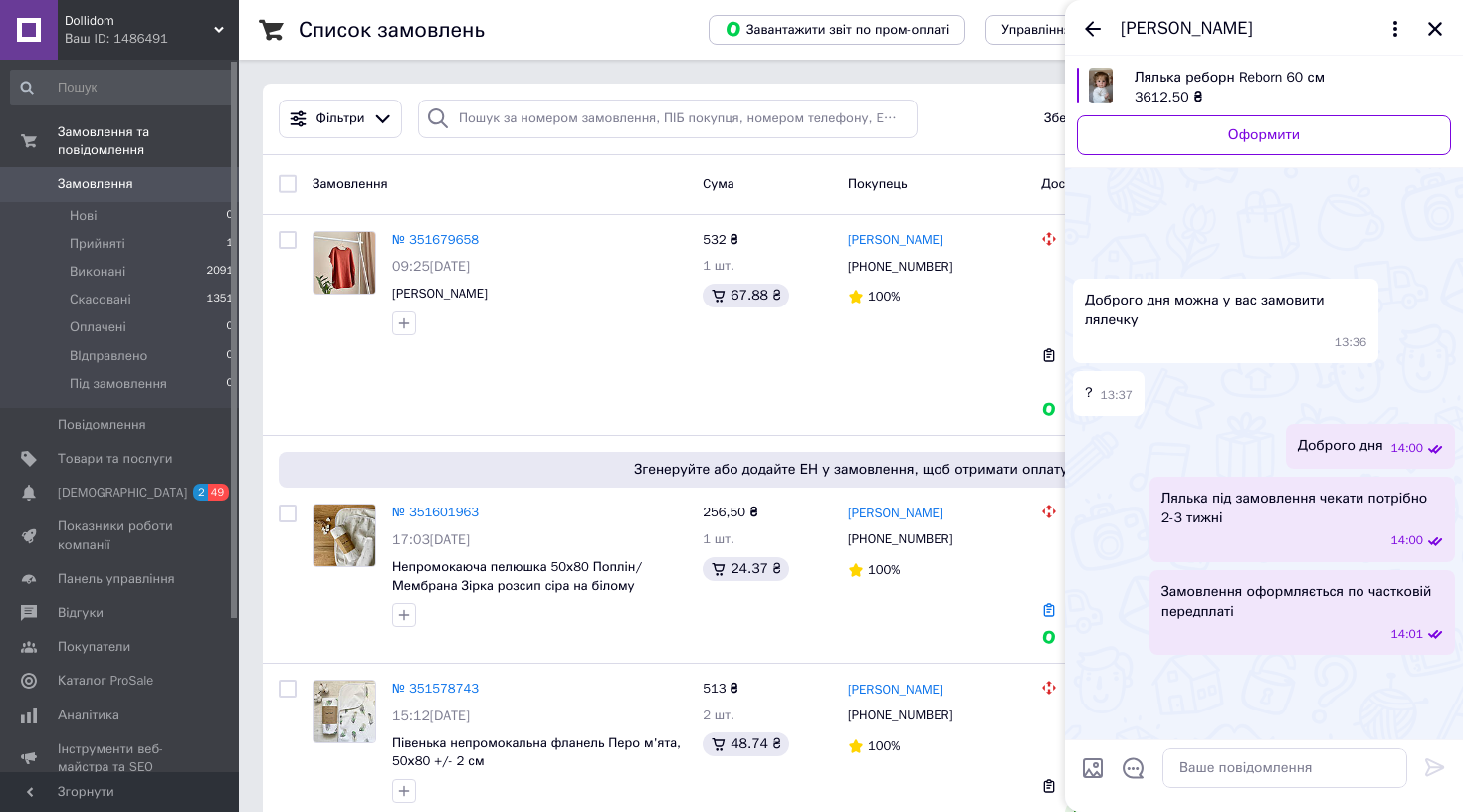 scroll, scrollTop: 834, scrollLeft: 0, axis: vertical 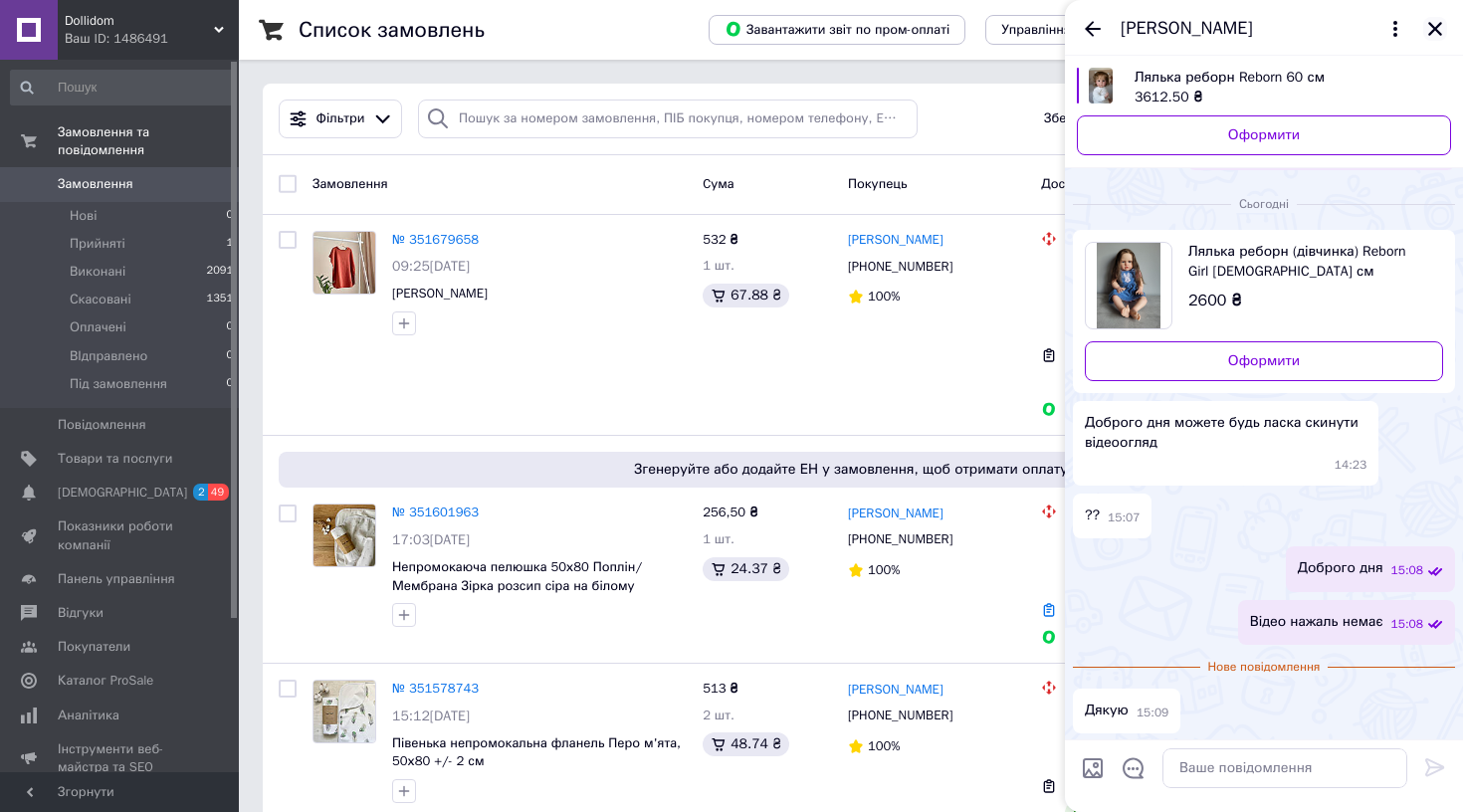 click 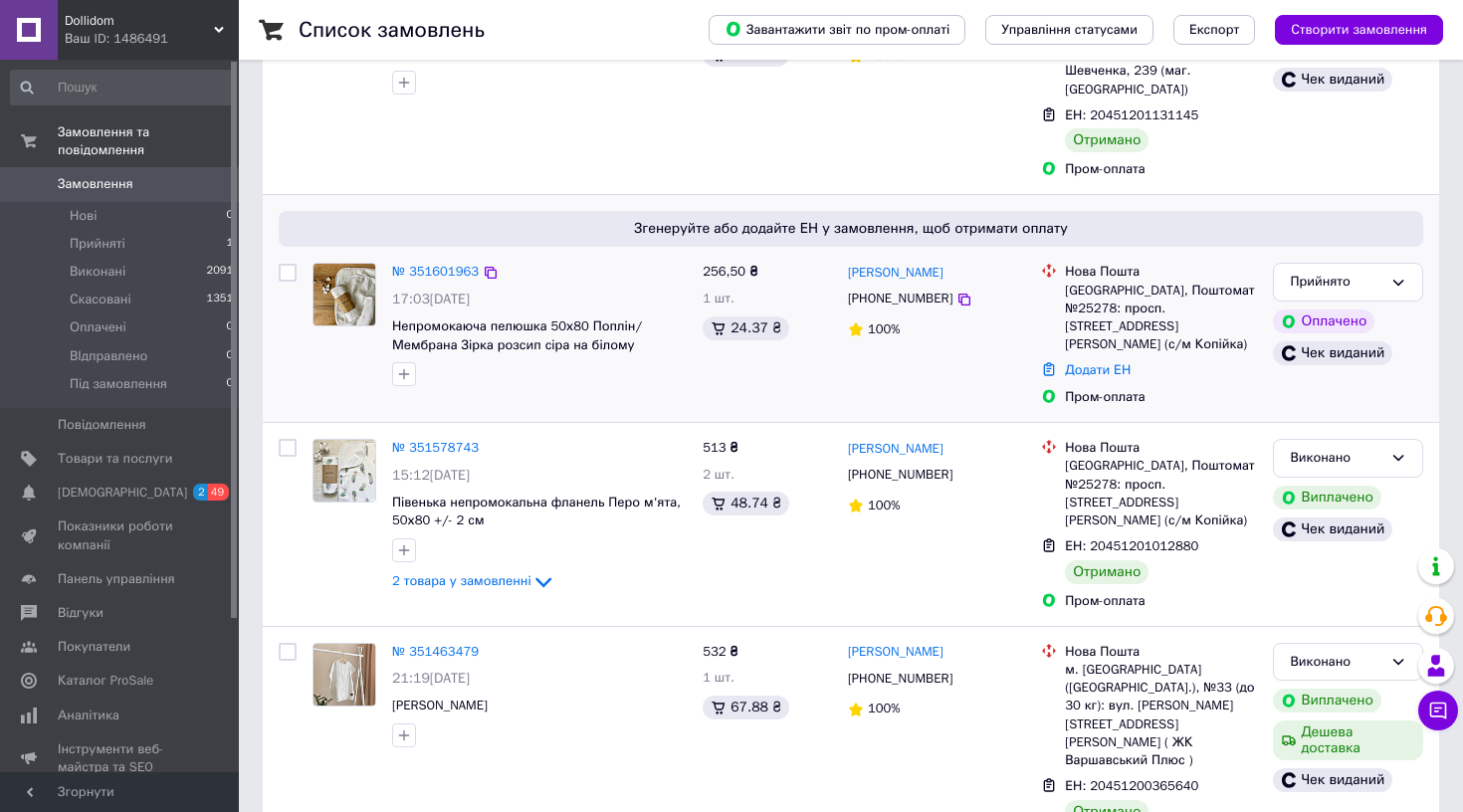 scroll, scrollTop: 244, scrollLeft: 0, axis: vertical 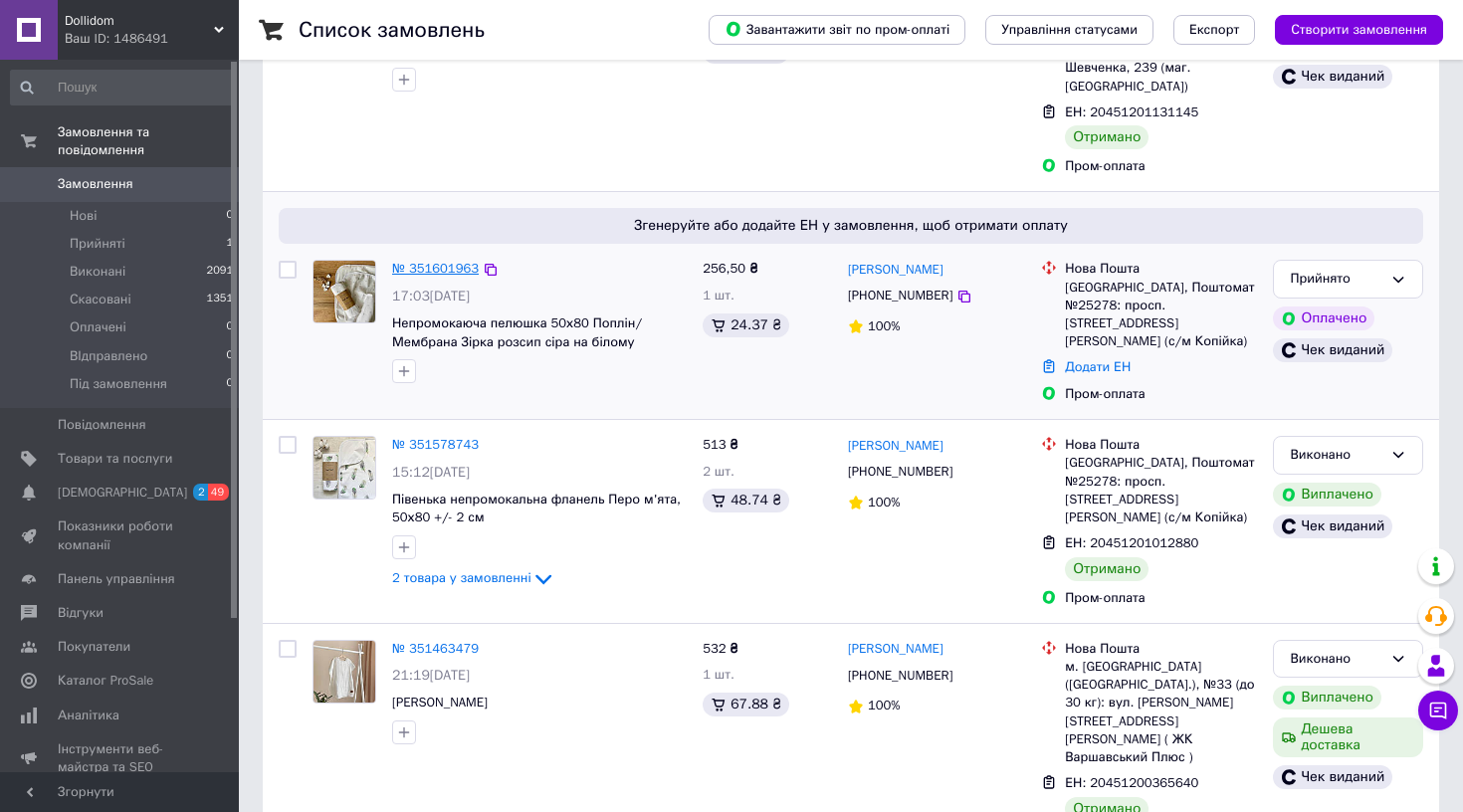 click on "№ 351601963" at bounding box center (435, 268) 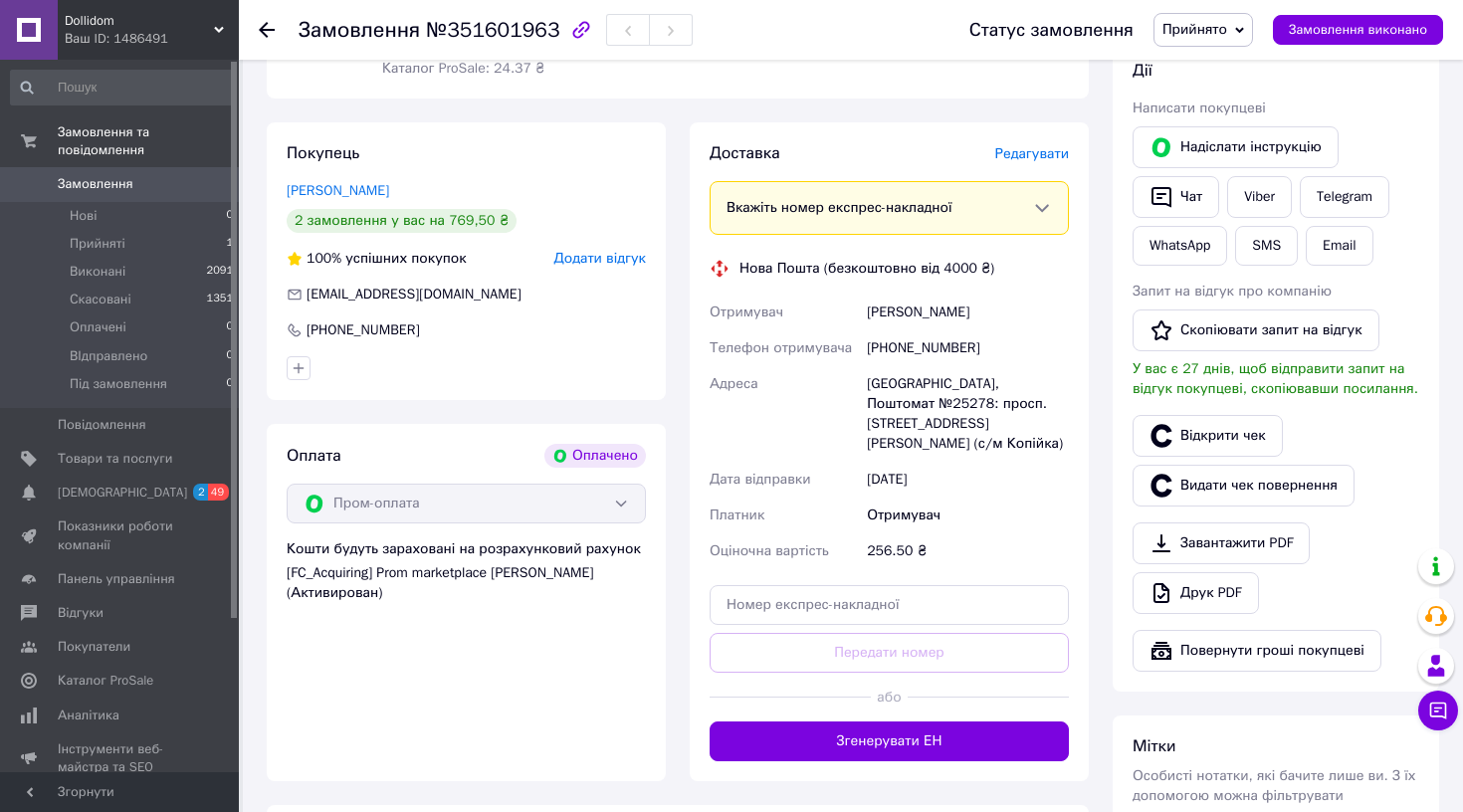 scroll, scrollTop: 385, scrollLeft: 0, axis: vertical 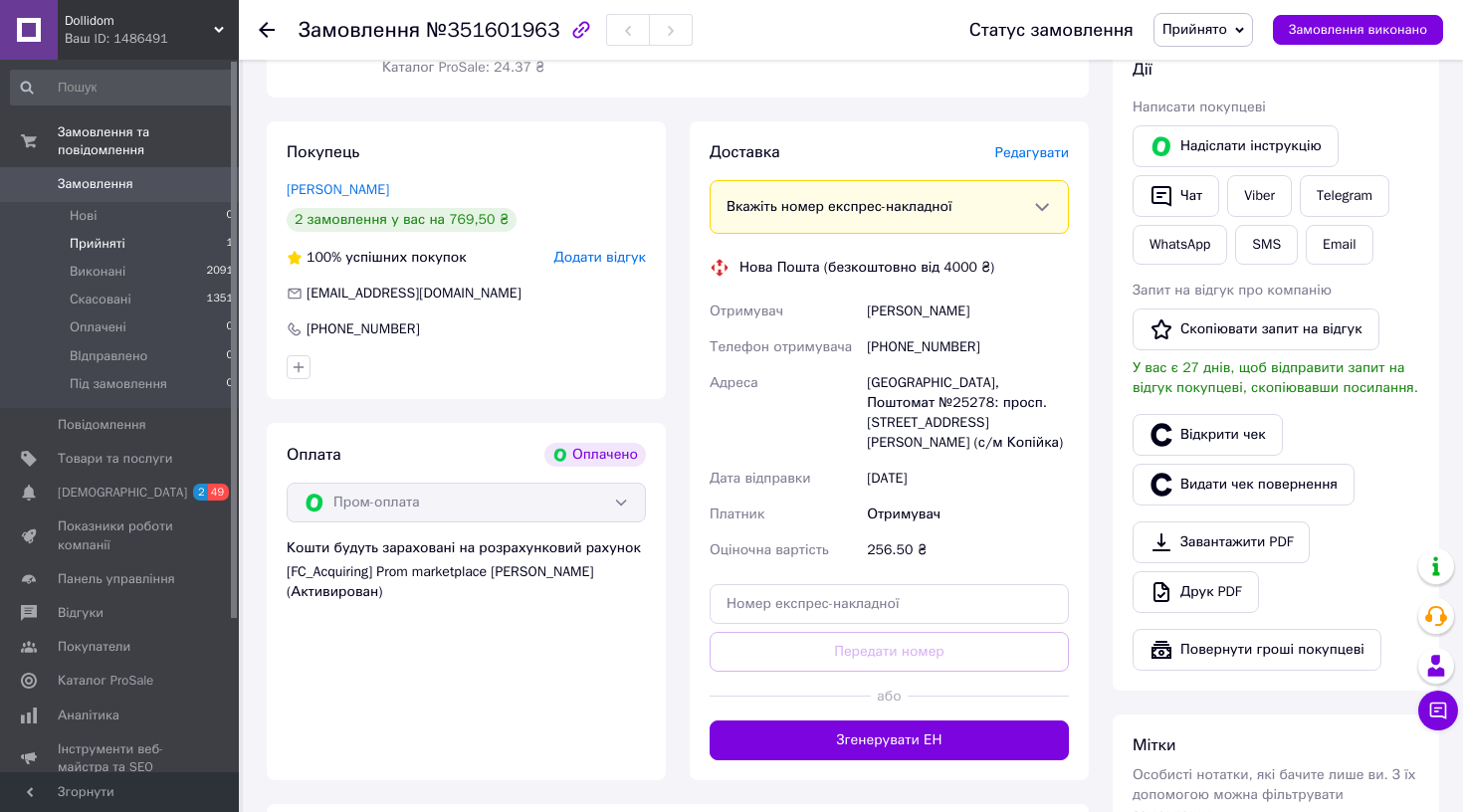 click on "Прийняті 1" at bounding box center (122, 244) 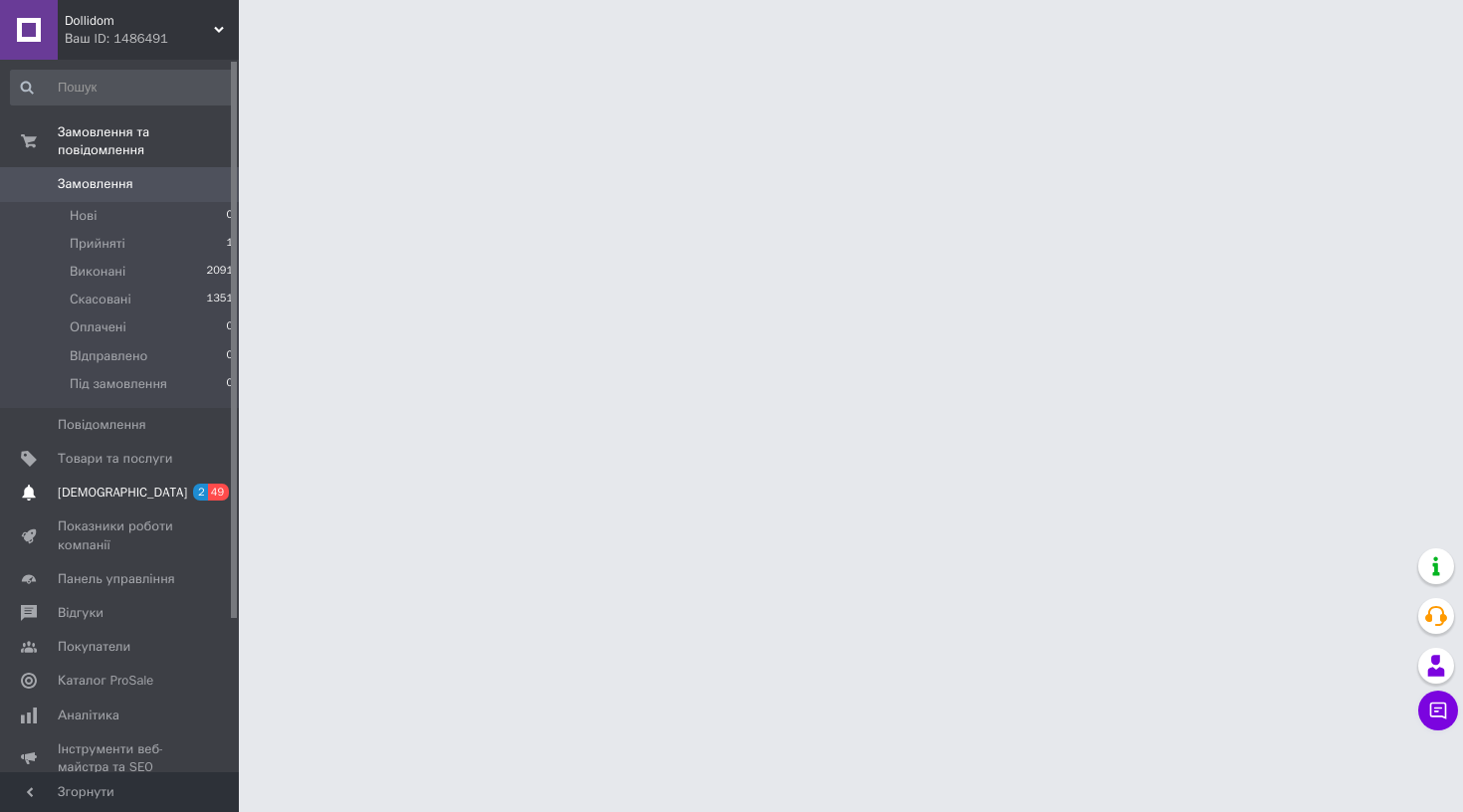 click on "2 49" at bounding box center [211, 493] 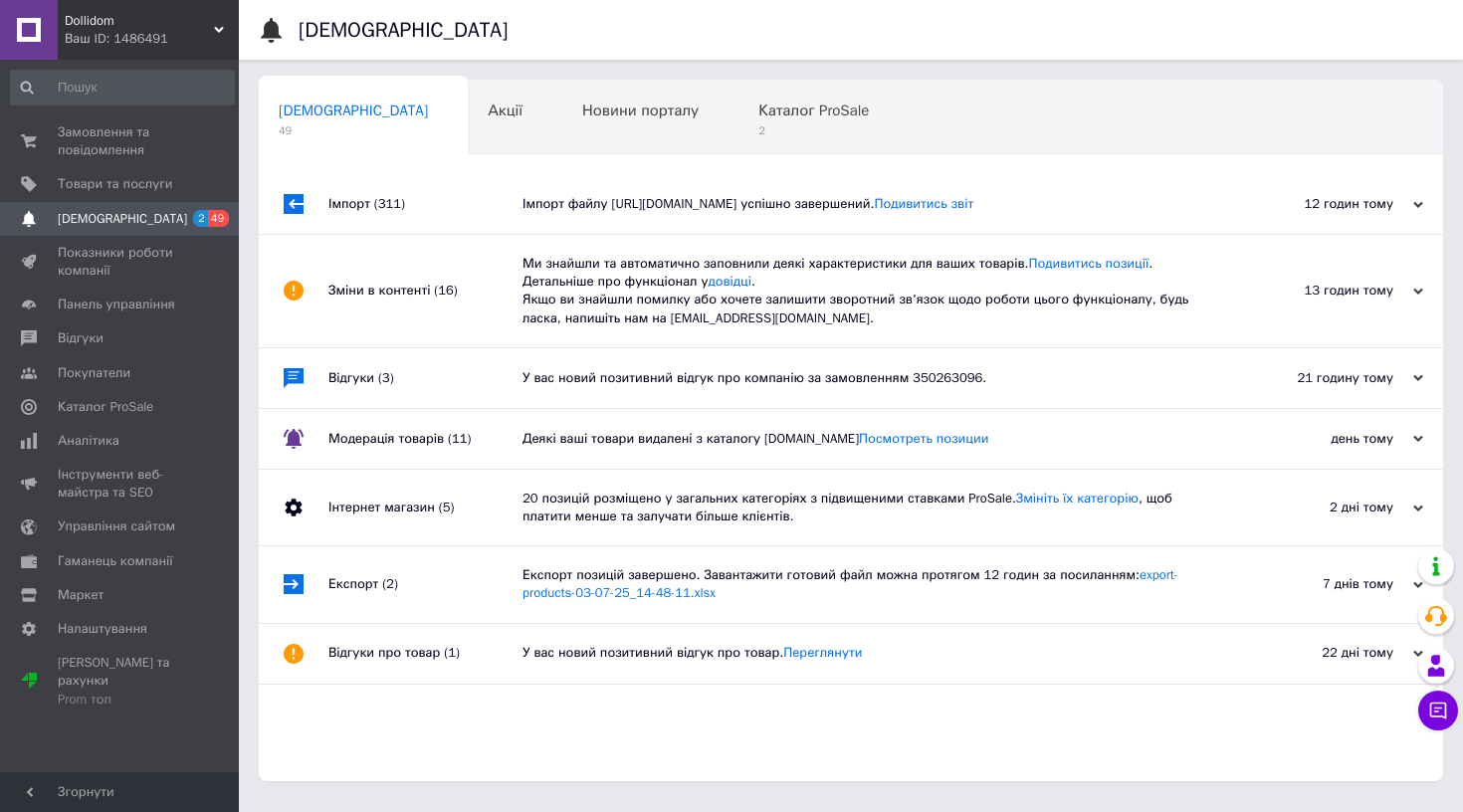 scroll, scrollTop: 0, scrollLeft: 55, axis: horizontal 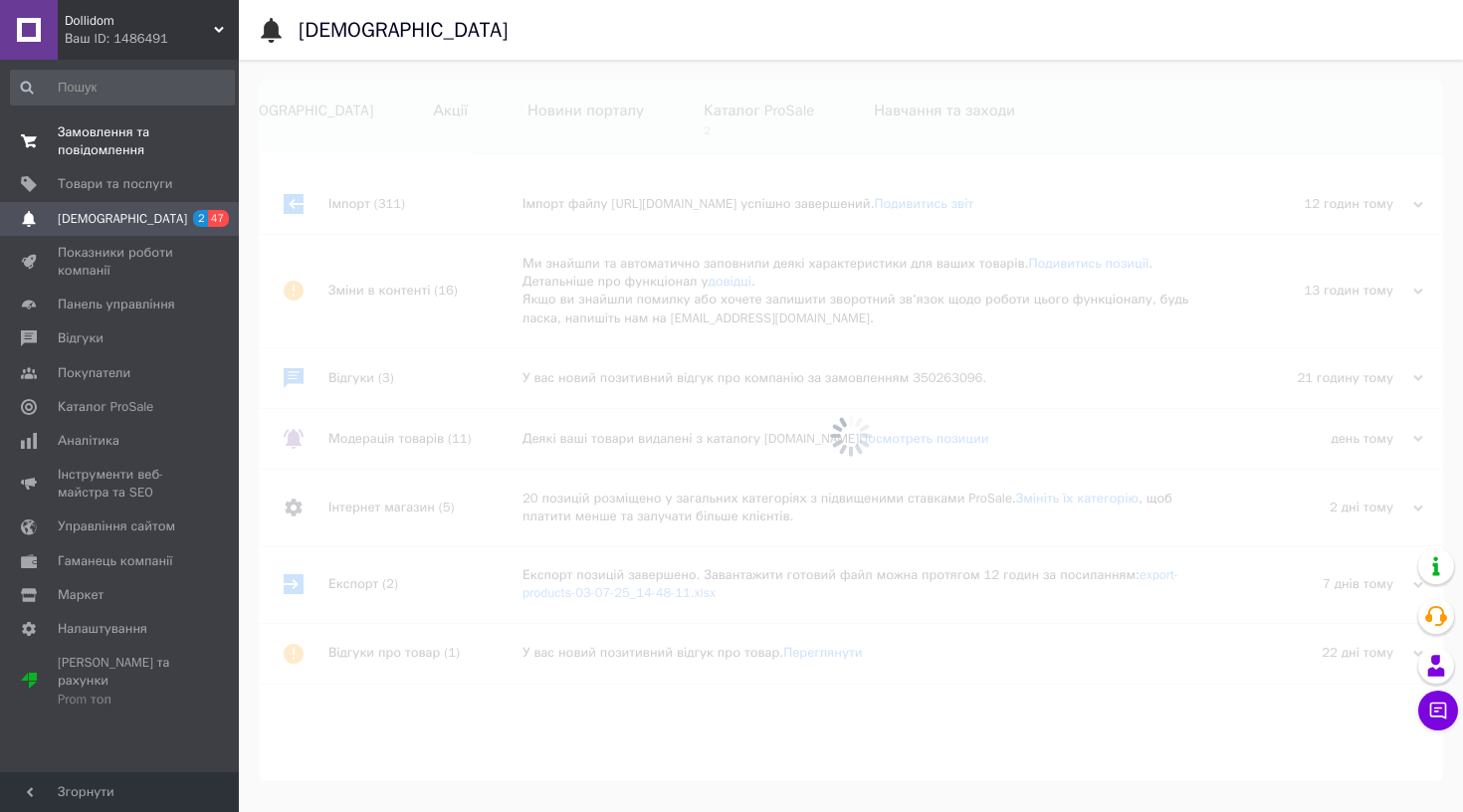 click on "Замовлення та повідомлення" at bounding box center (120, 141) 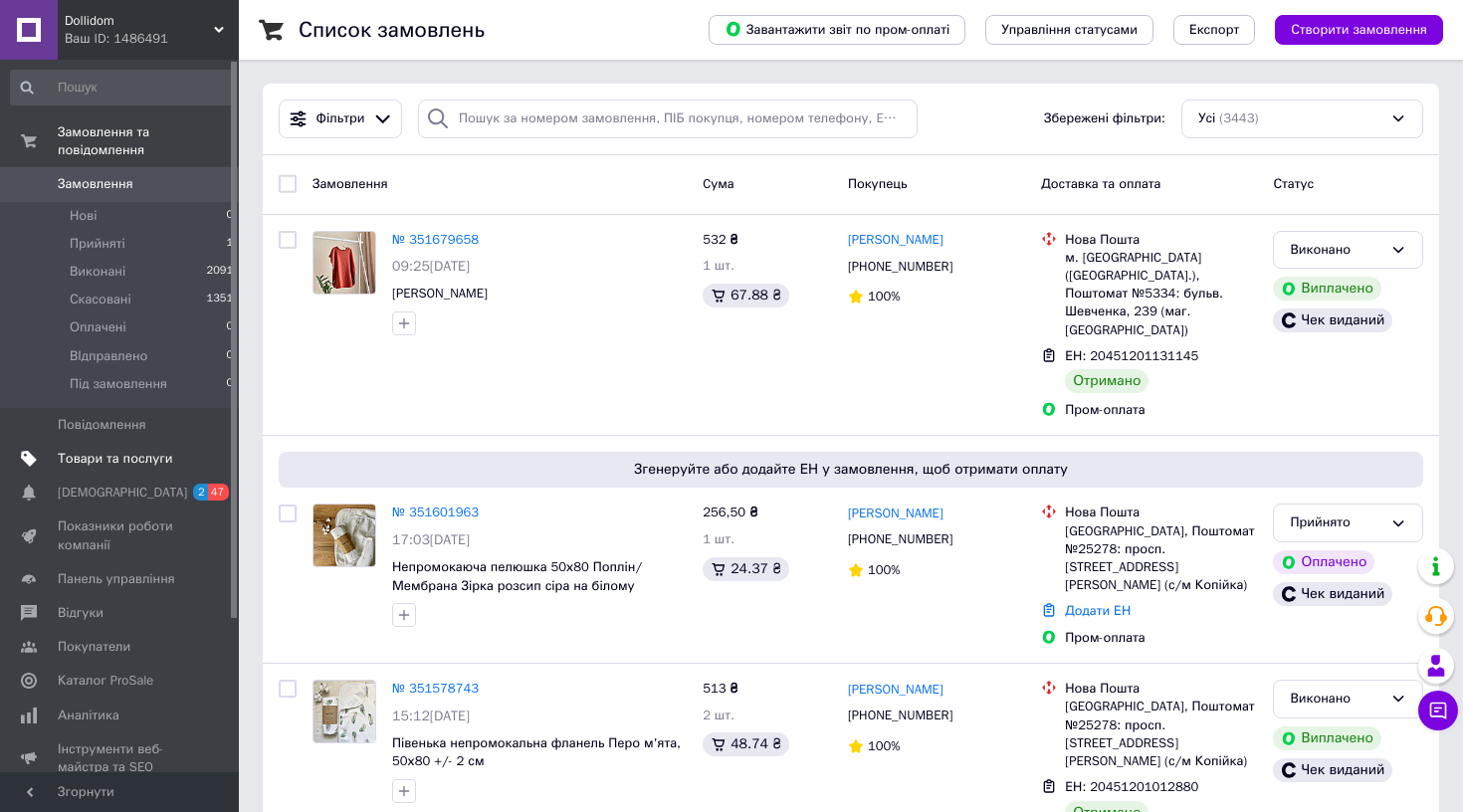 scroll, scrollTop: 0, scrollLeft: 0, axis: both 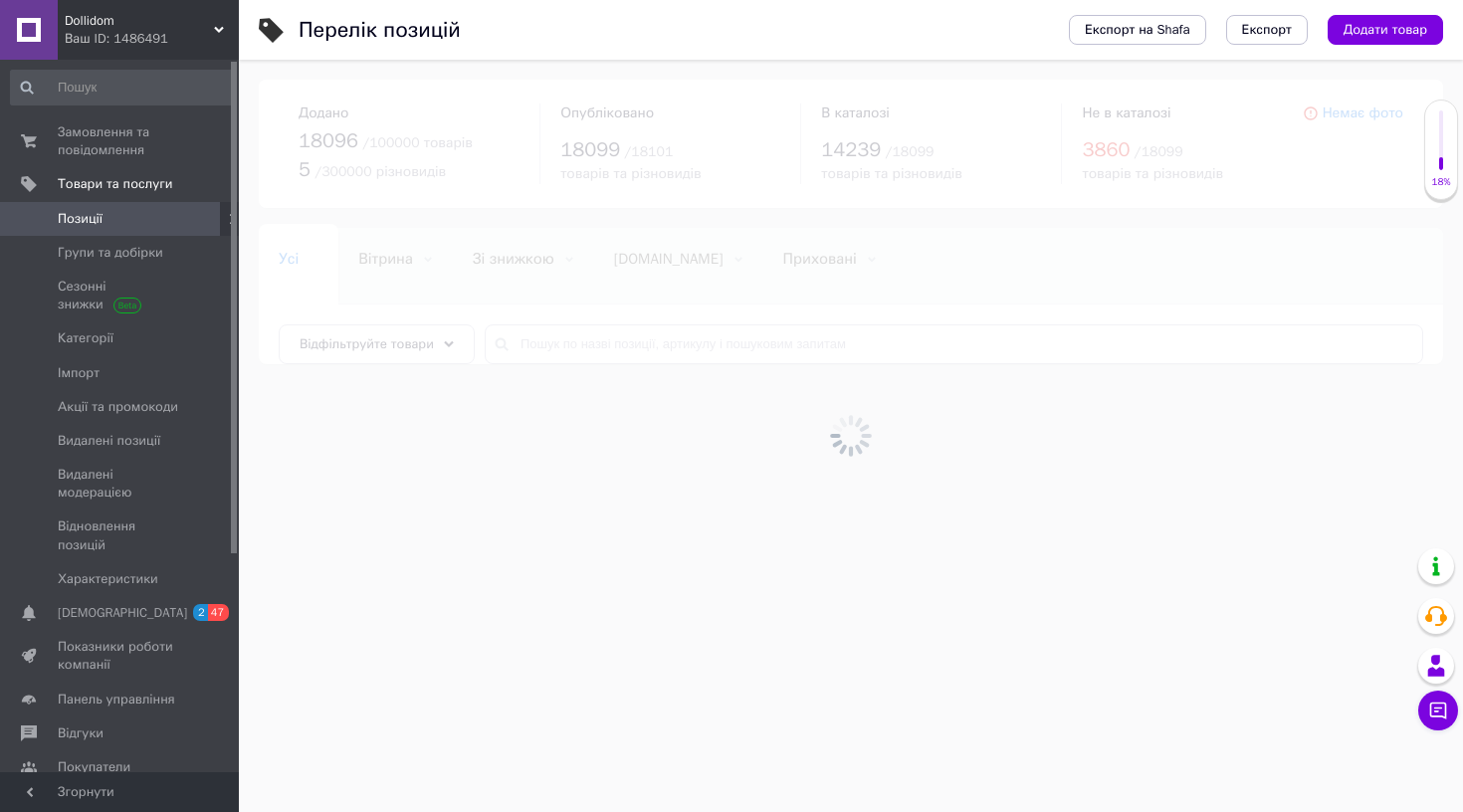 click at bounding box center (851, 436) 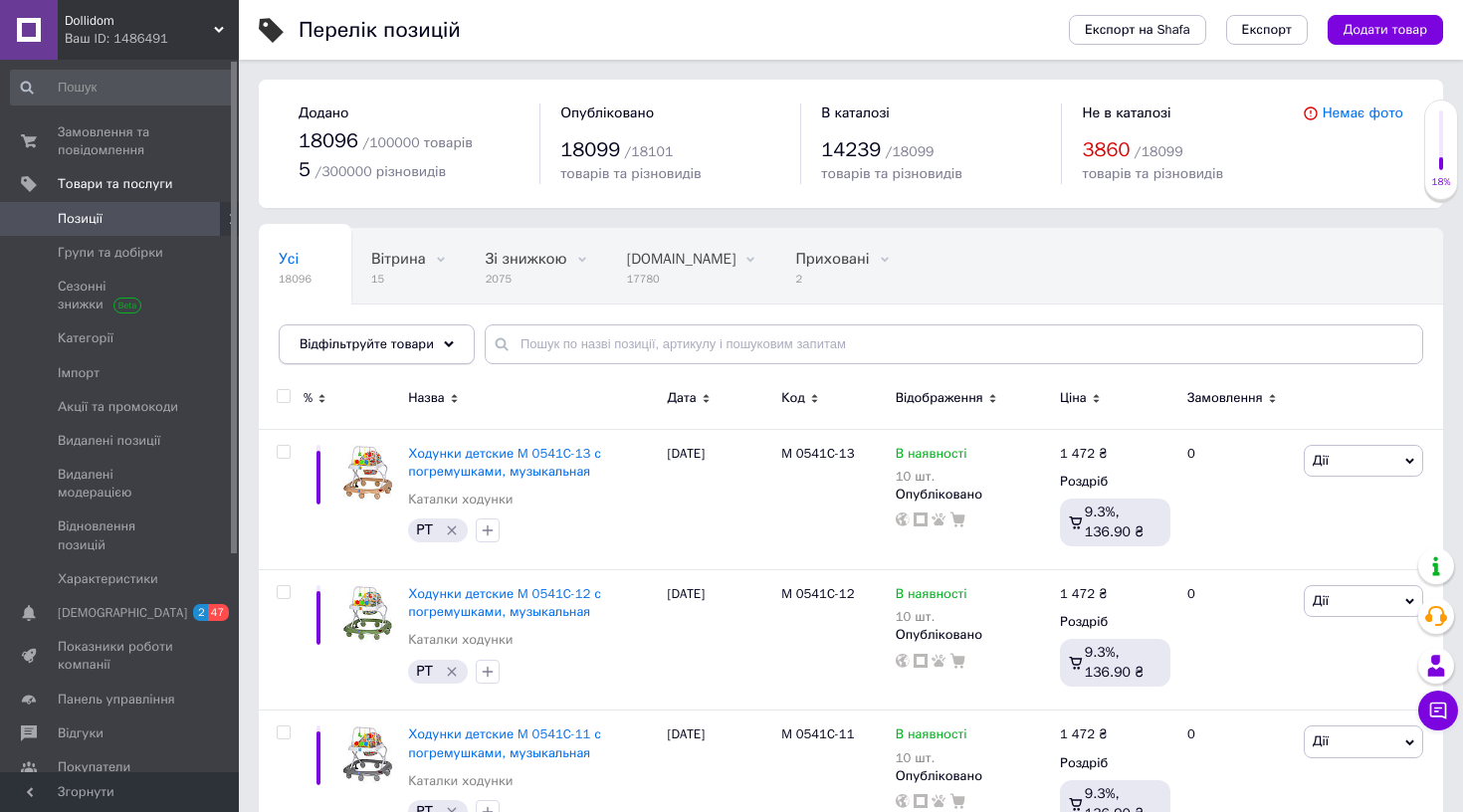 click on "Відфільтруйте товари" at bounding box center (376, 344) 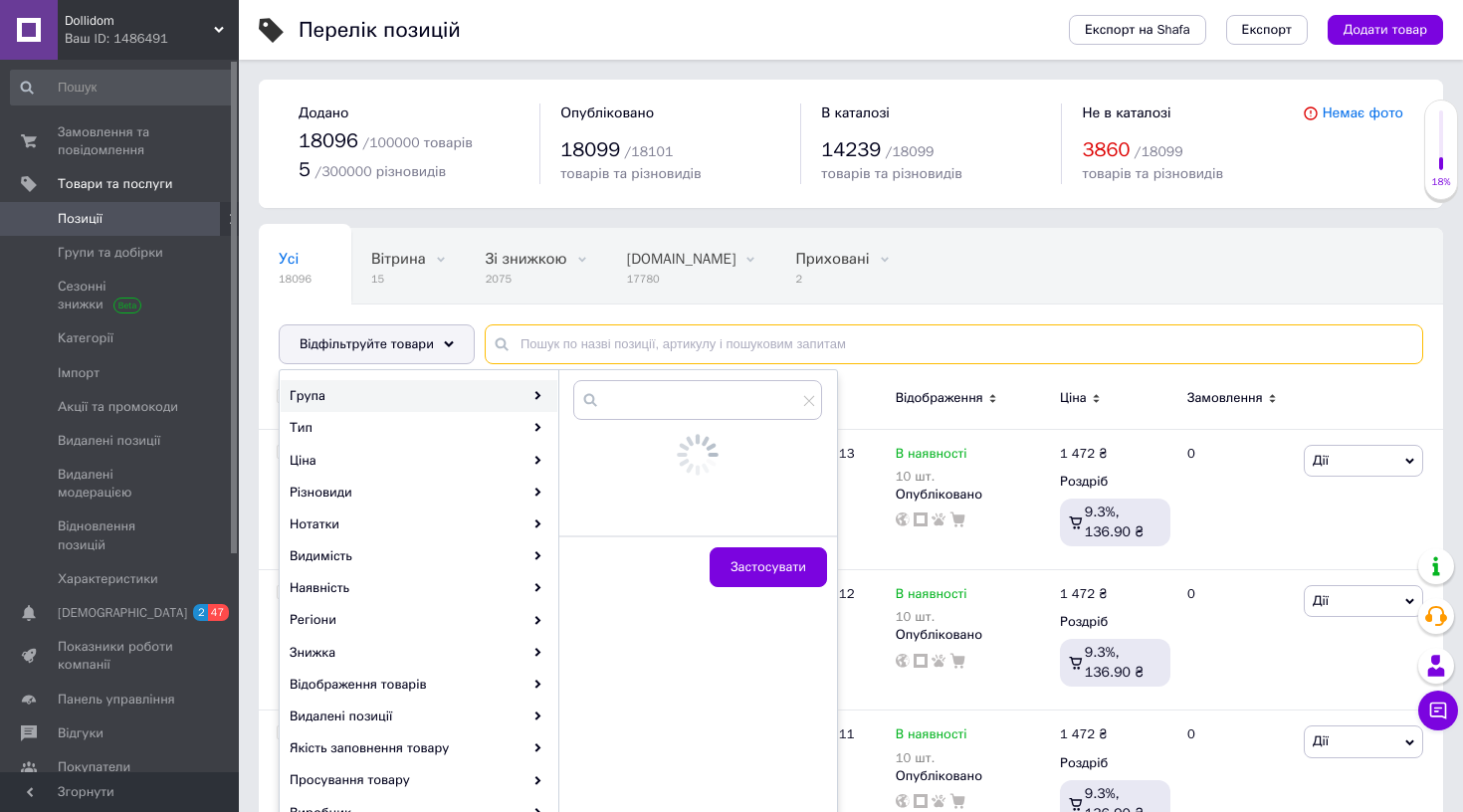 click at bounding box center (953, 344) 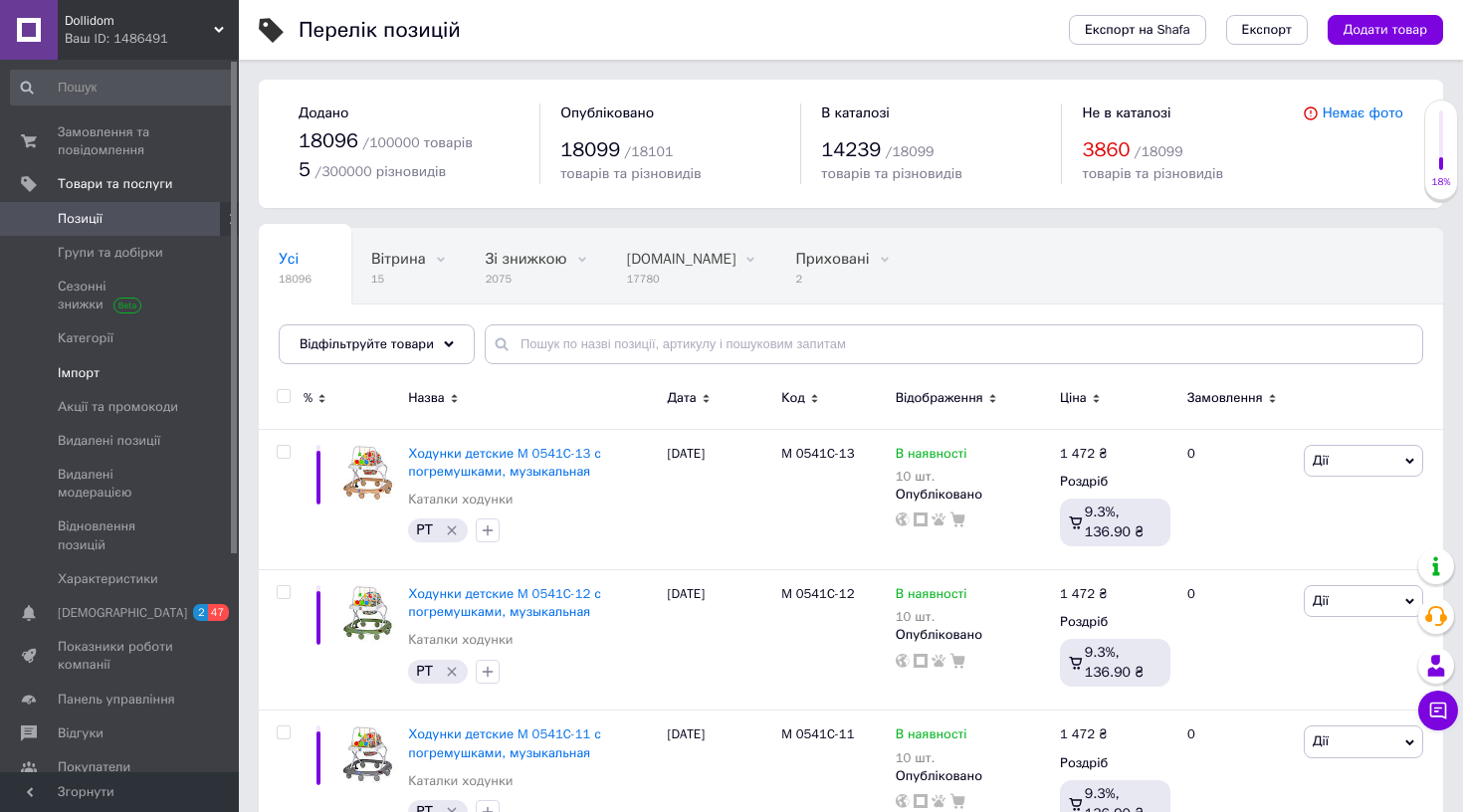 click on "Імпорт" at bounding box center [122, 373] 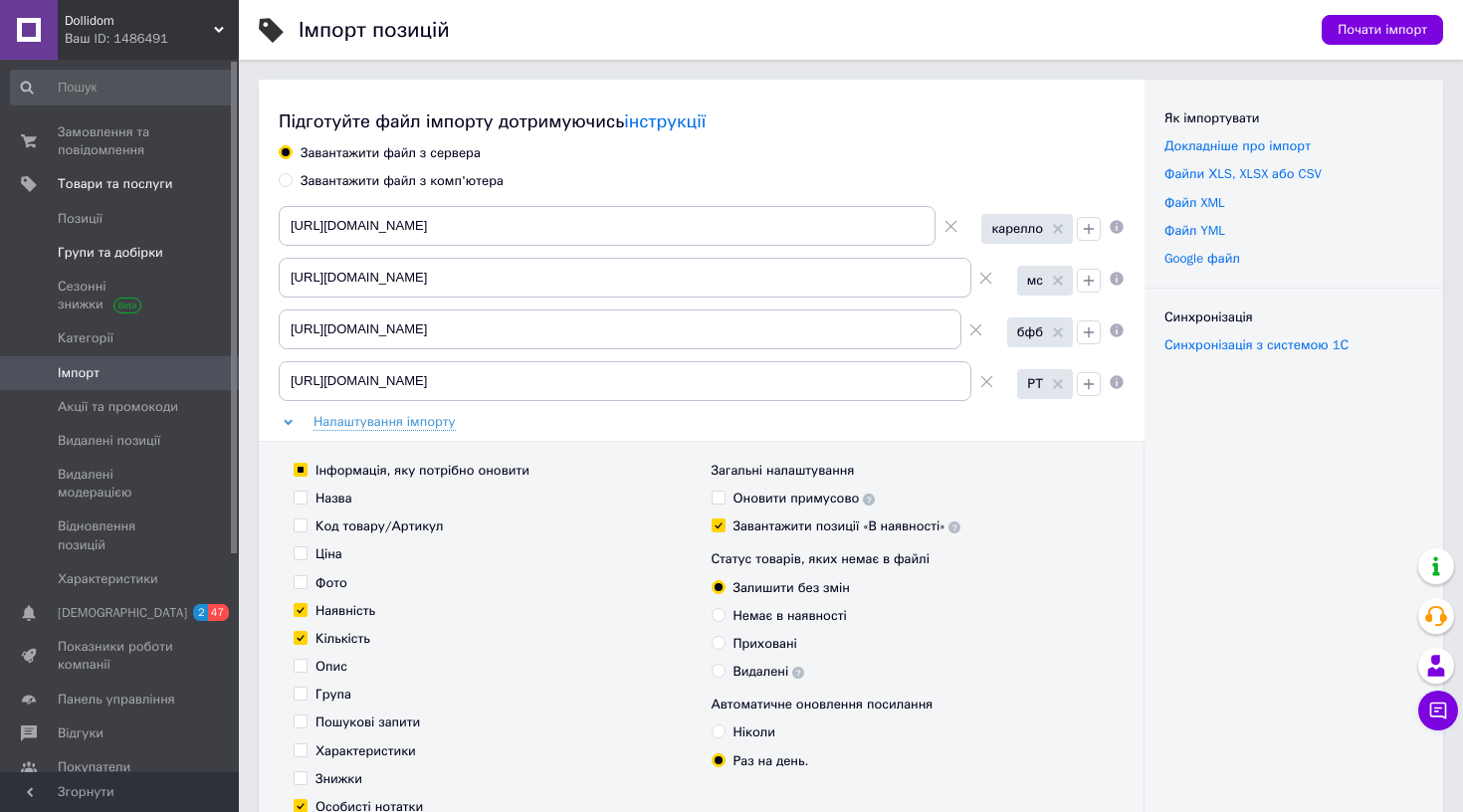 click on "Групи та добірки" at bounding box center (110, 253) 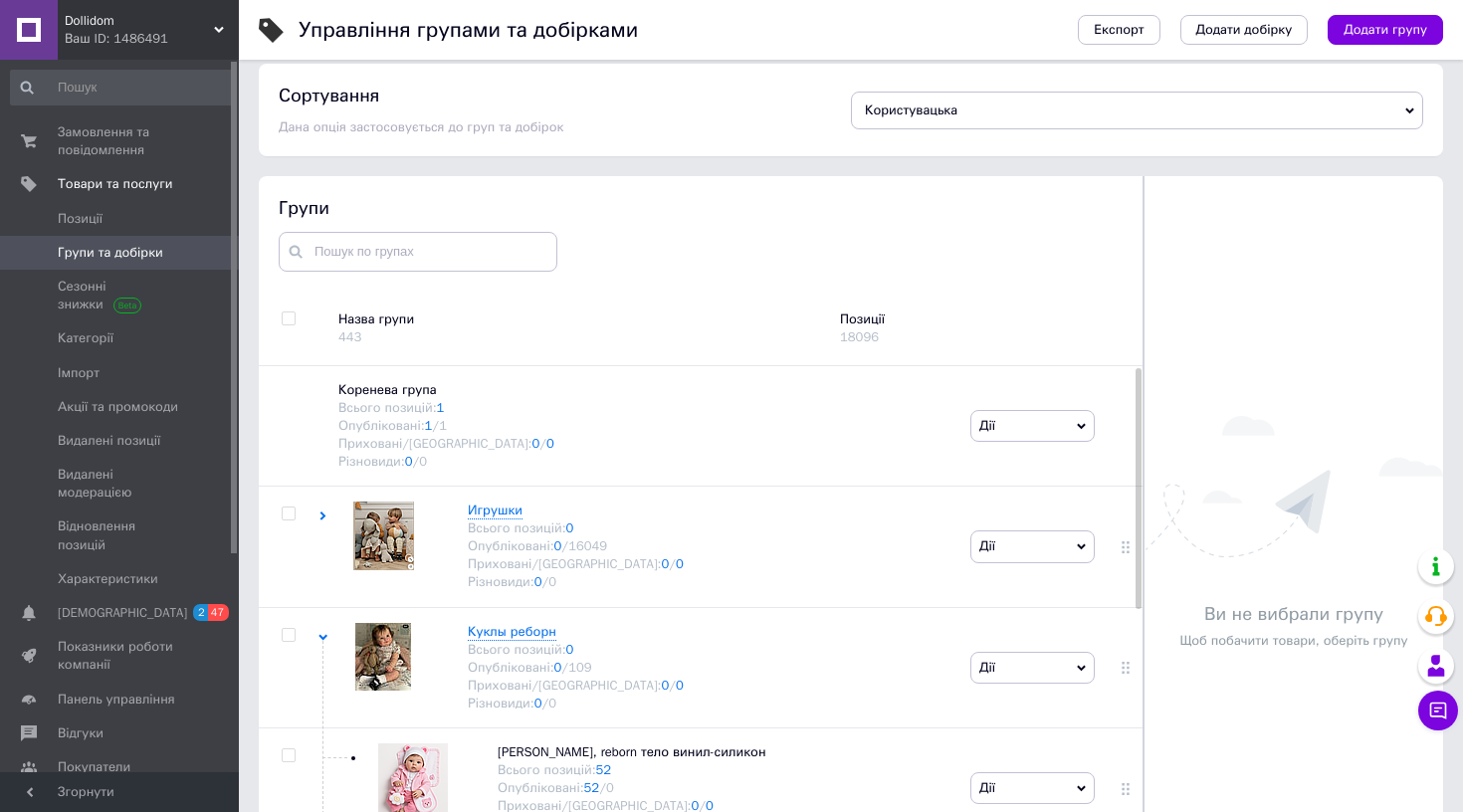 scroll, scrollTop: 112, scrollLeft: 0, axis: vertical 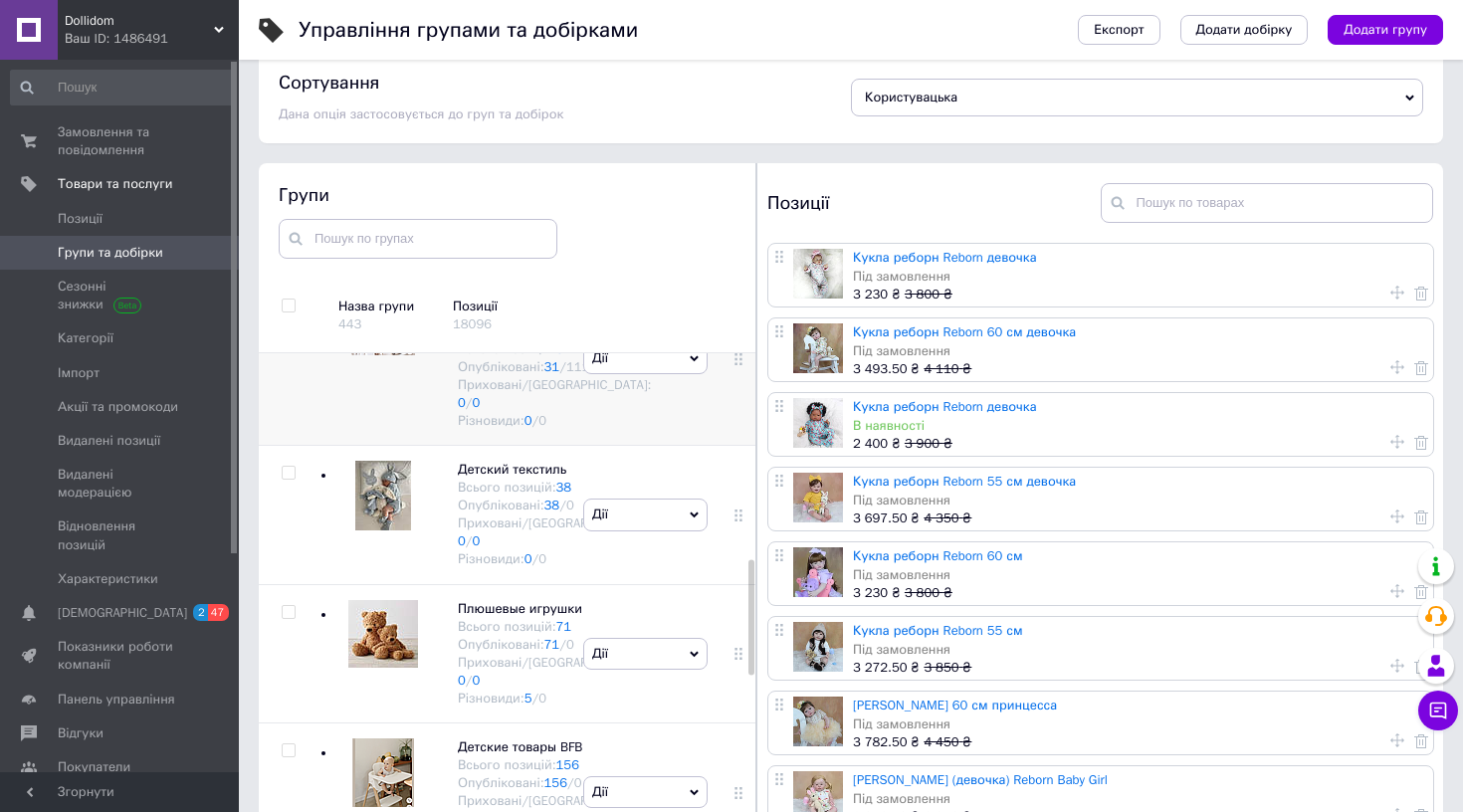 click at bounding box center [289, 358] 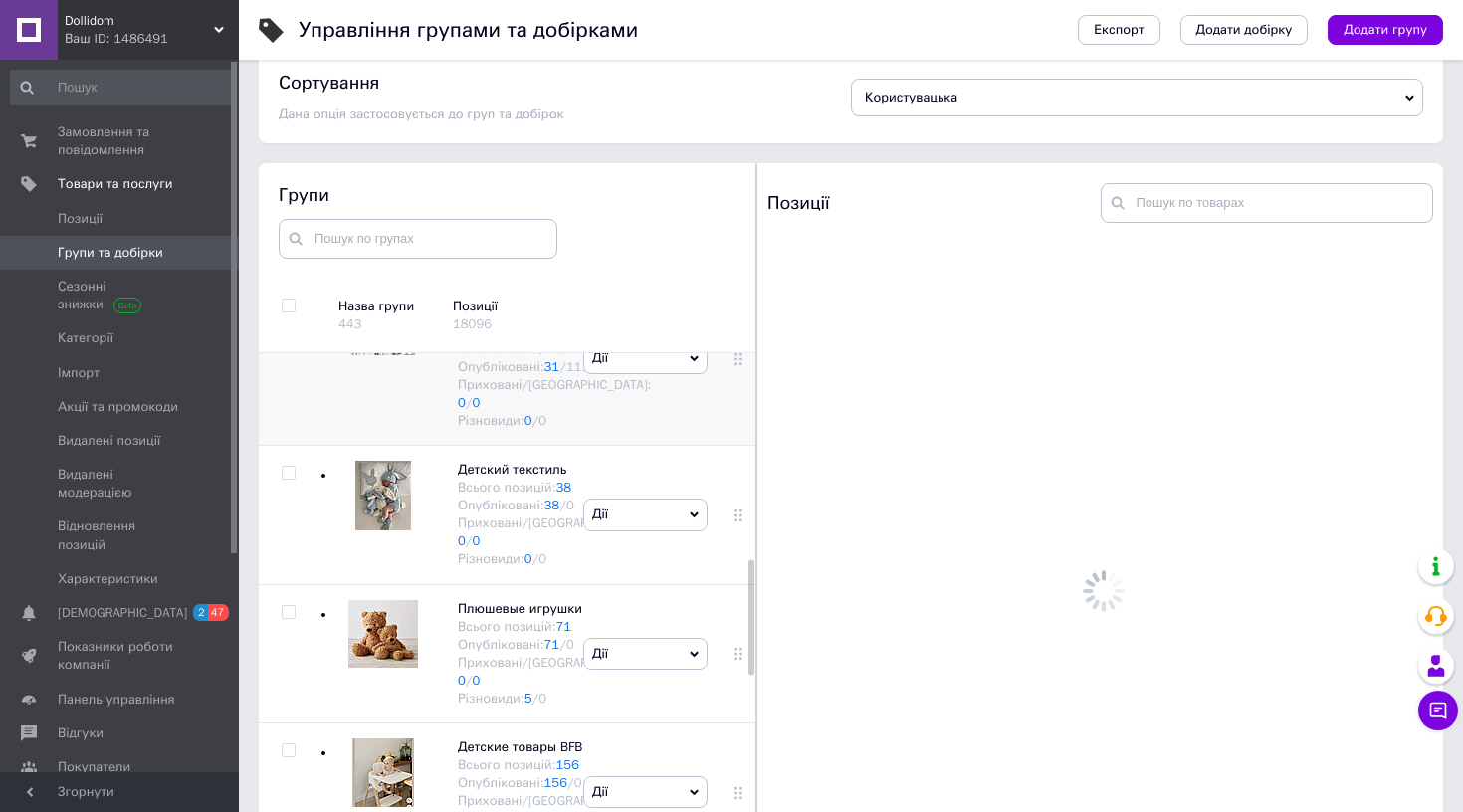 click at bounding box center (288, 299) 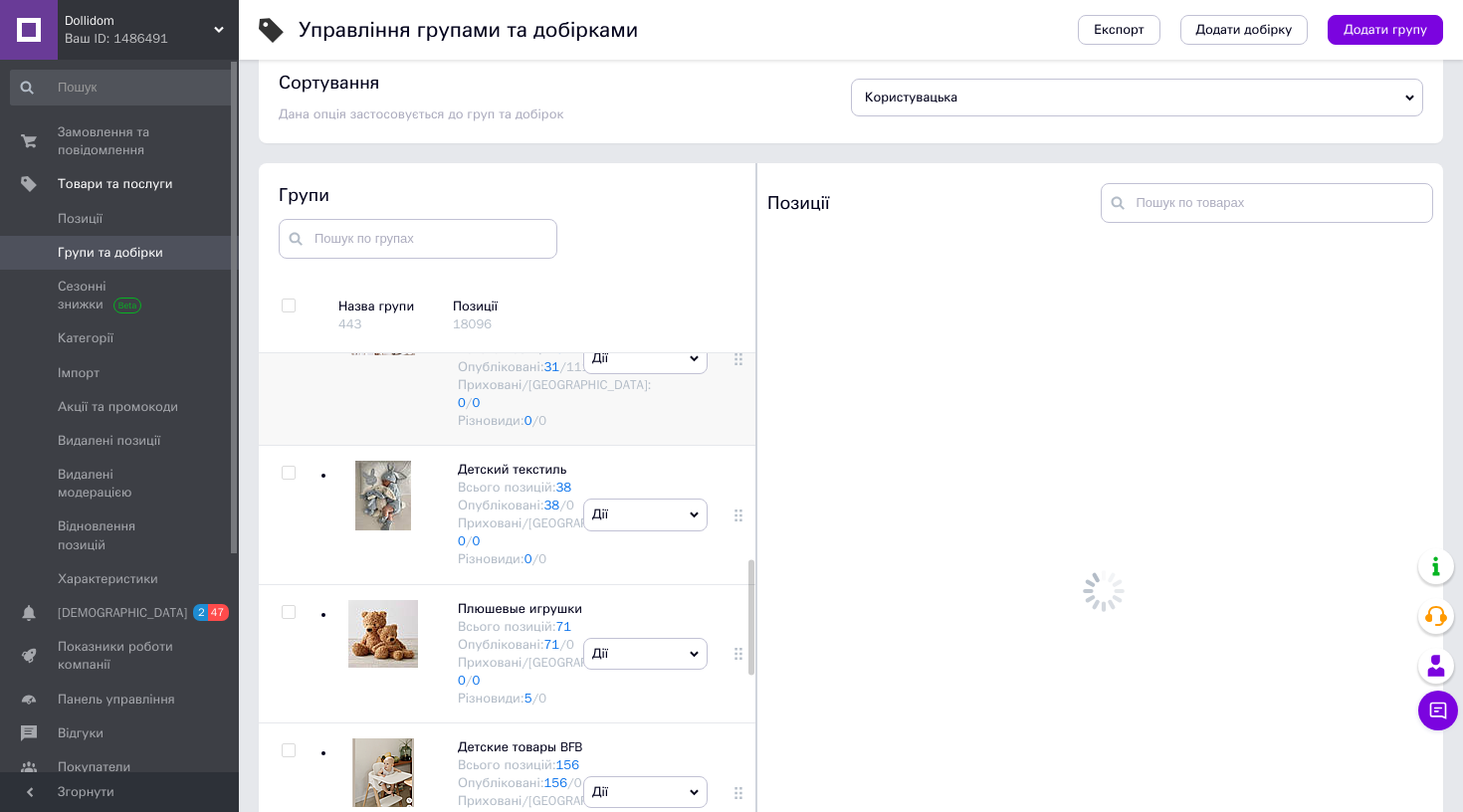 checkbox on "true" 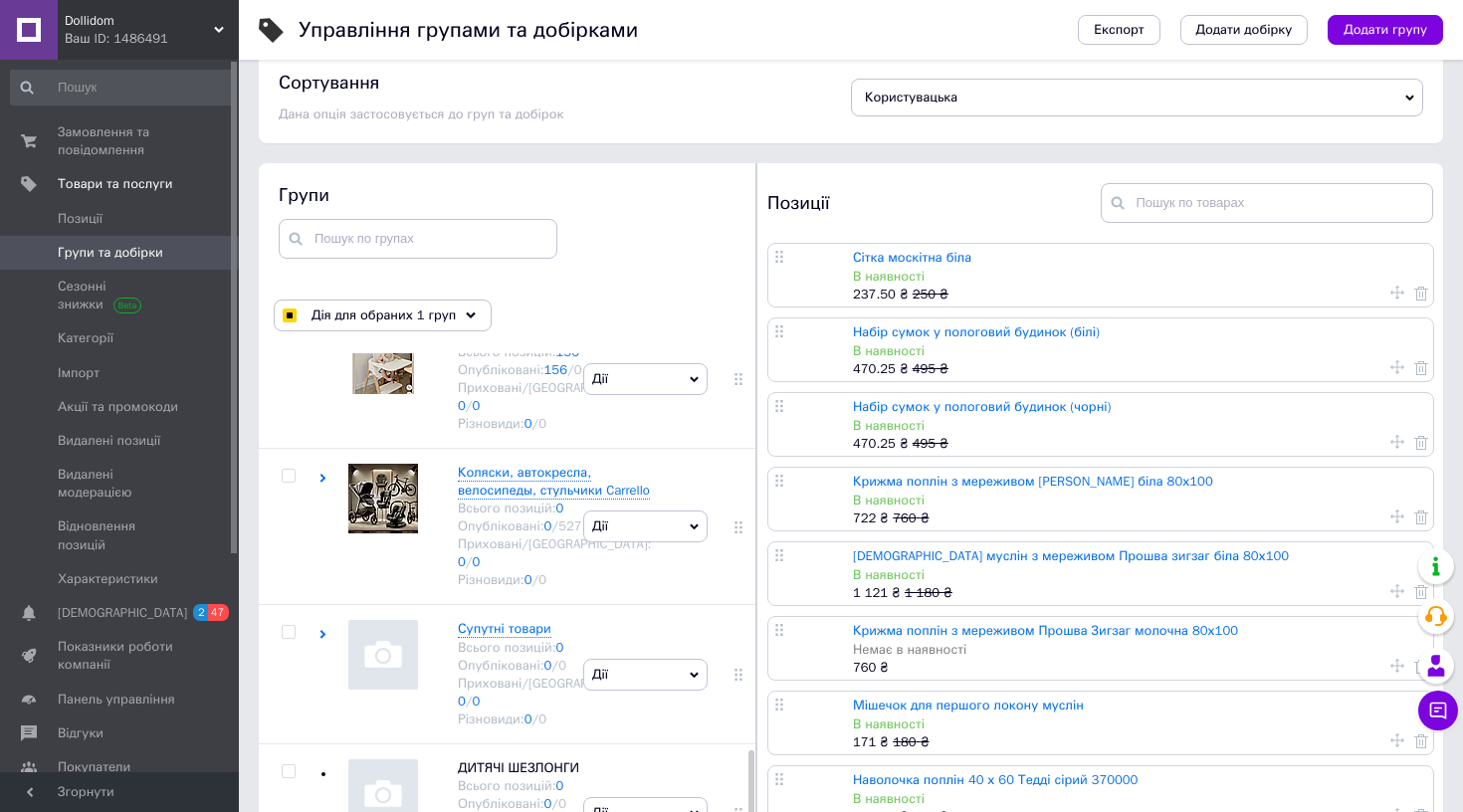 scroll, scrollTop: 1806, scrollLeft: 0, axis: vertical 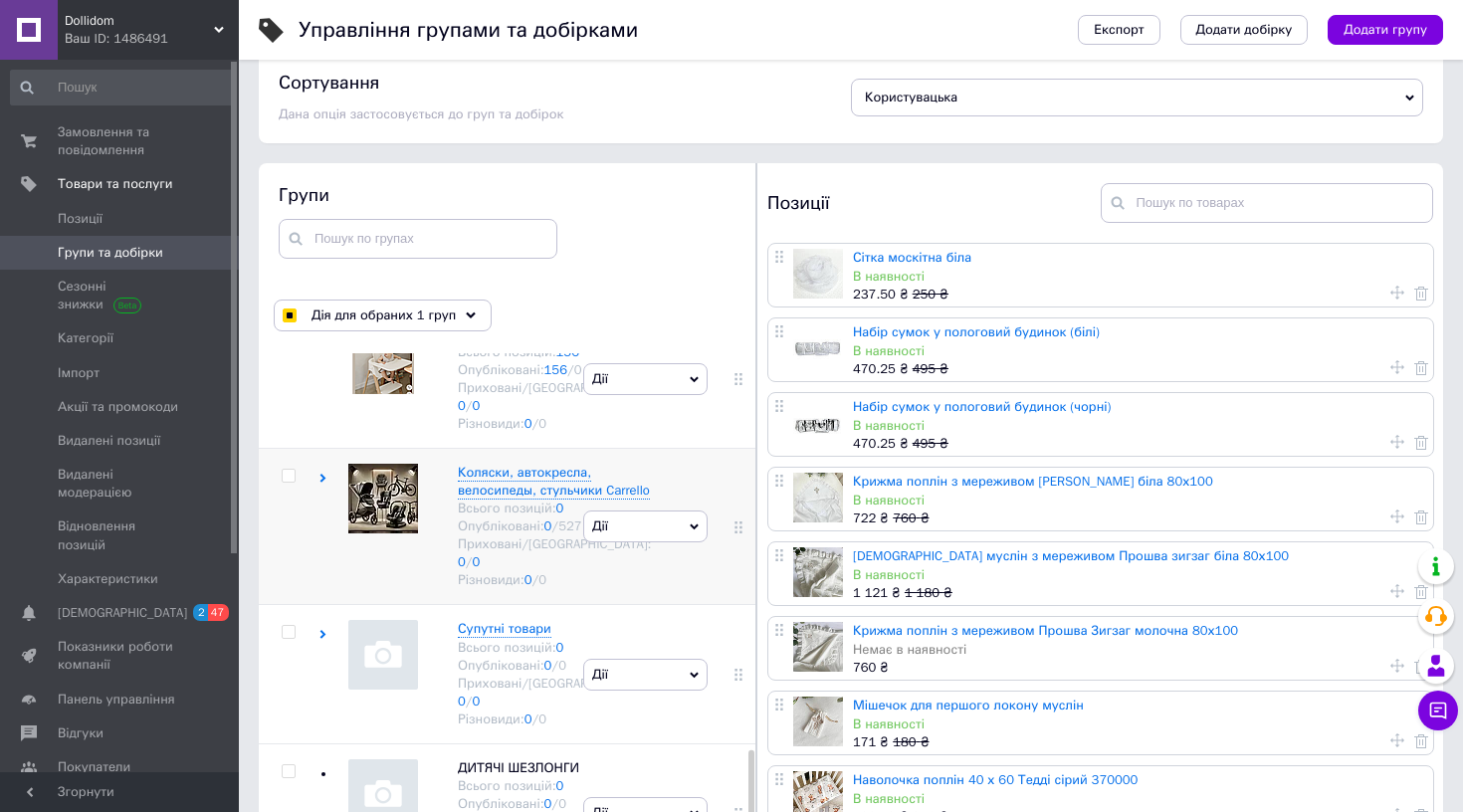 click at bounding box center [288, 476] 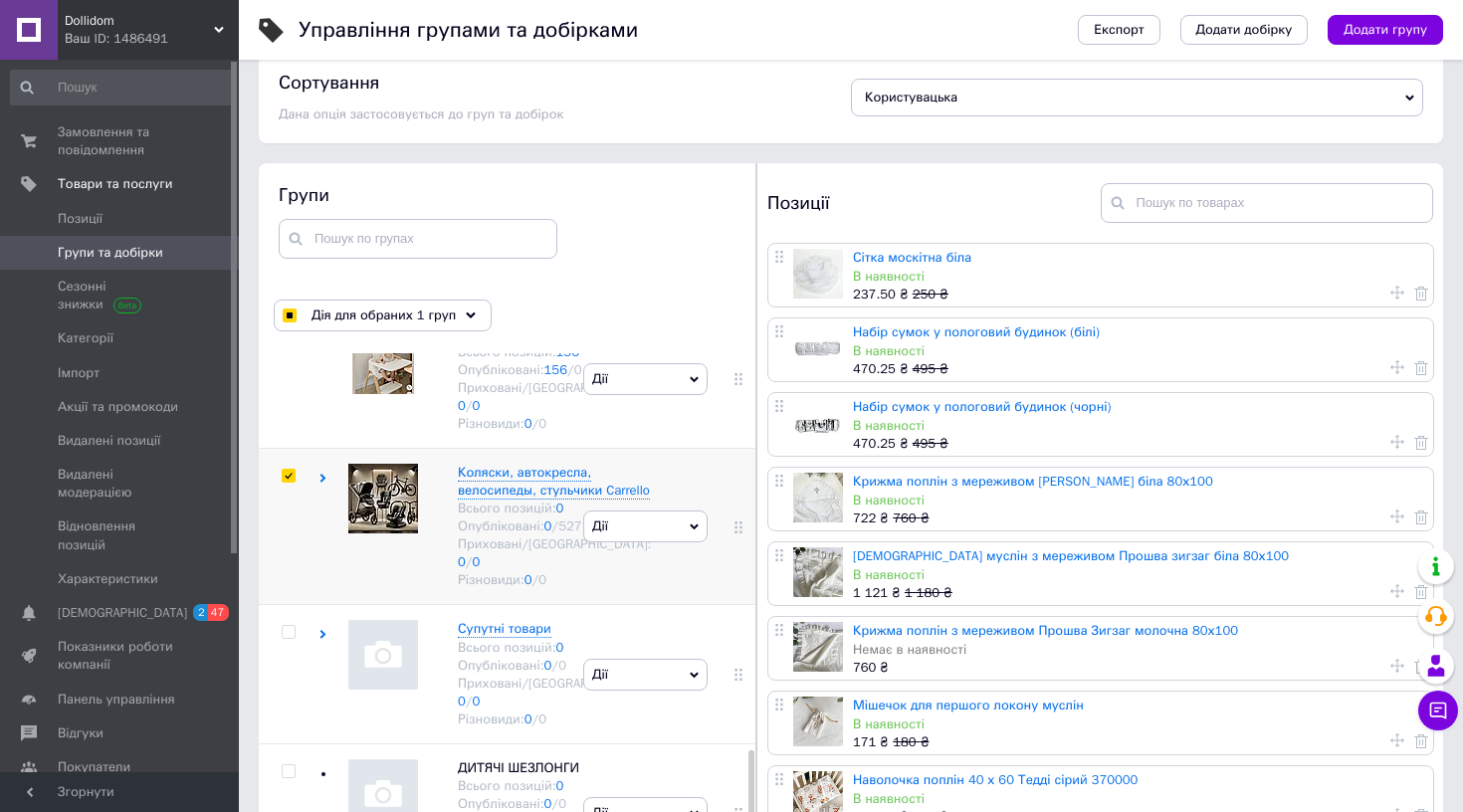 checkbox on "true" 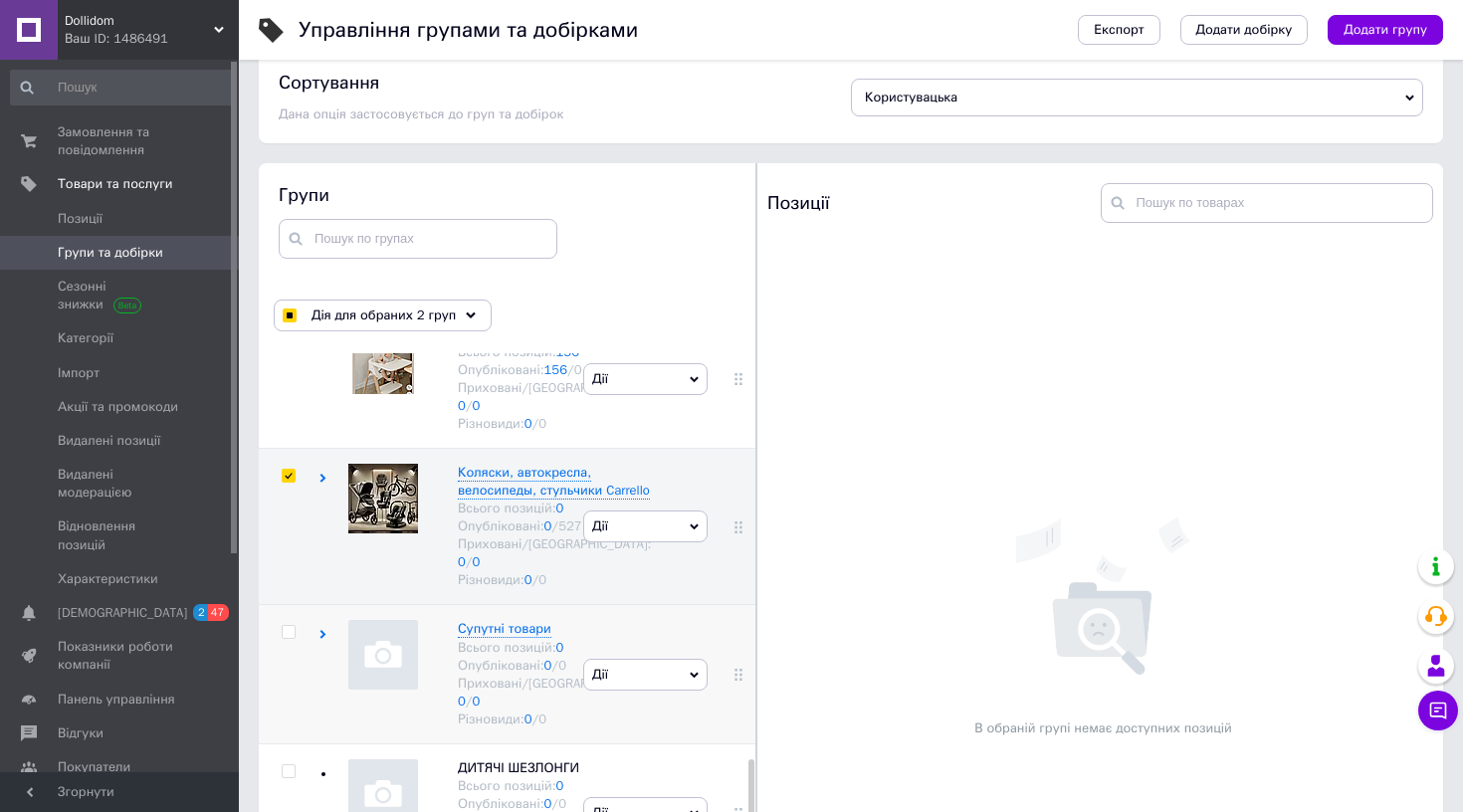 scroll, scrollTop: 1848, scrollLeft: 0, axis: vertical 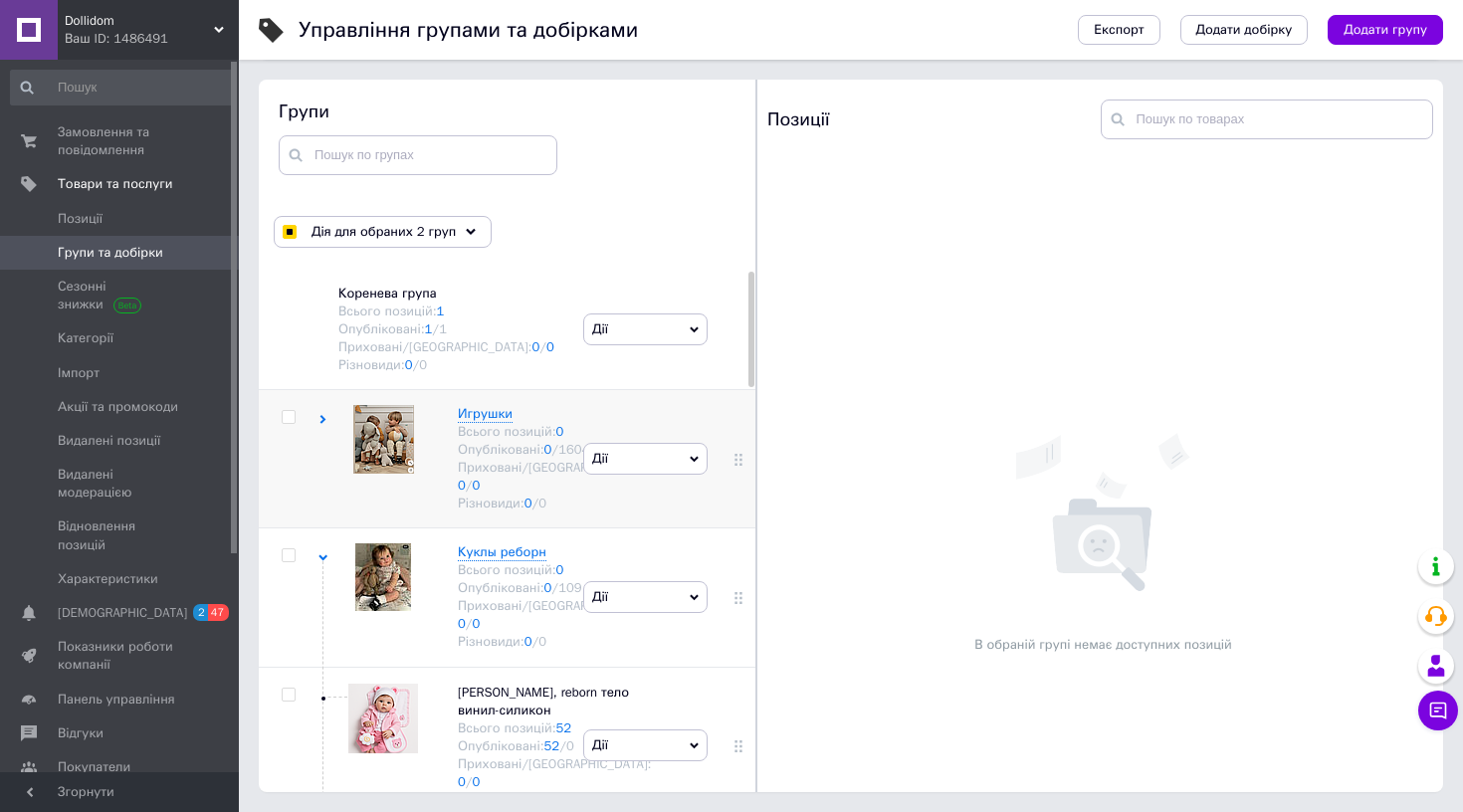 click at bounding box center [288, 417] 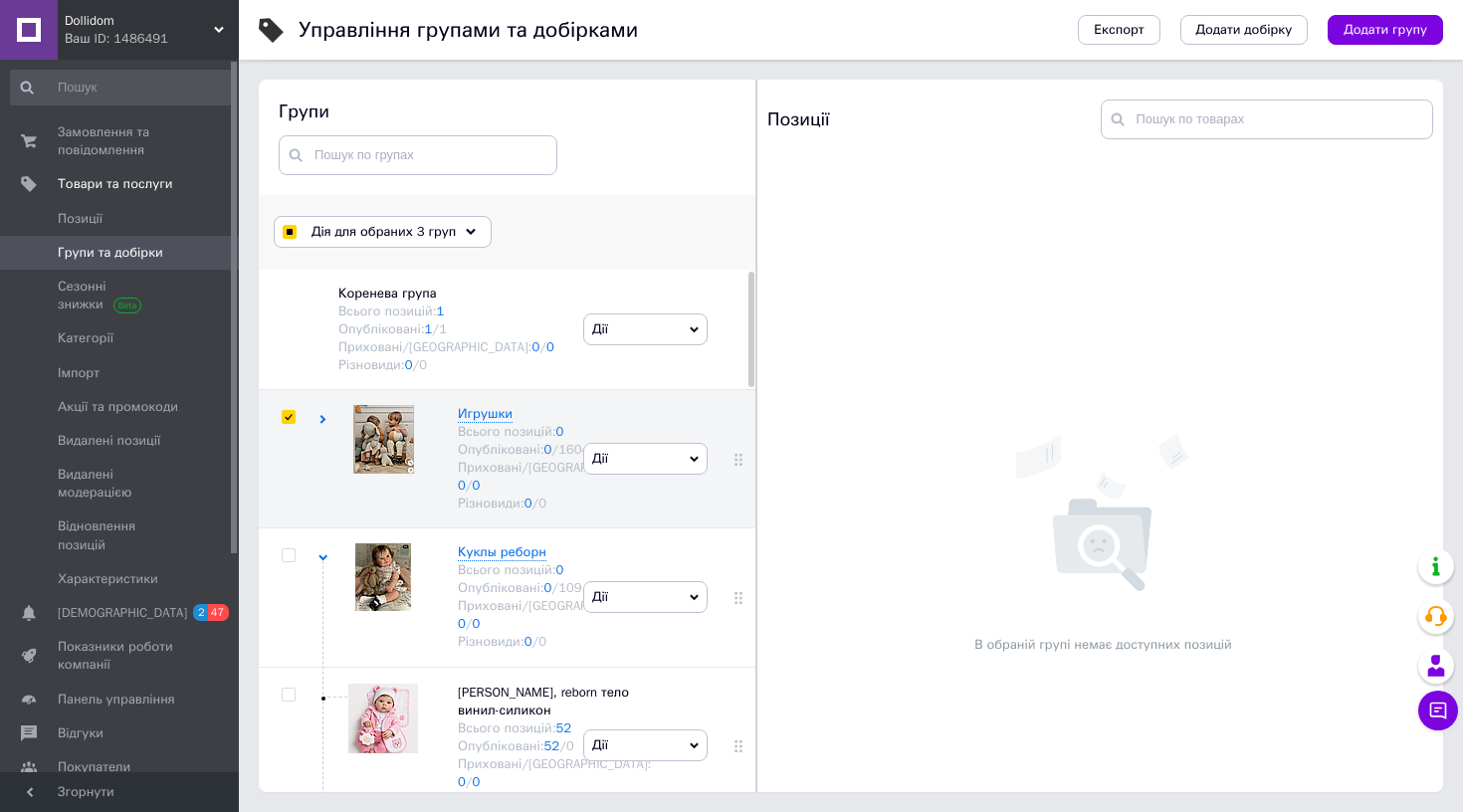 click on "Дія для обраних 3 груп Вибрати всі групи Обрані всі групи Скасувати вибір Вказати, де знаходяться товари Вибрати наявність Перемістити Експорт груп та позицій Видалити" at bounding box center [510, 232] 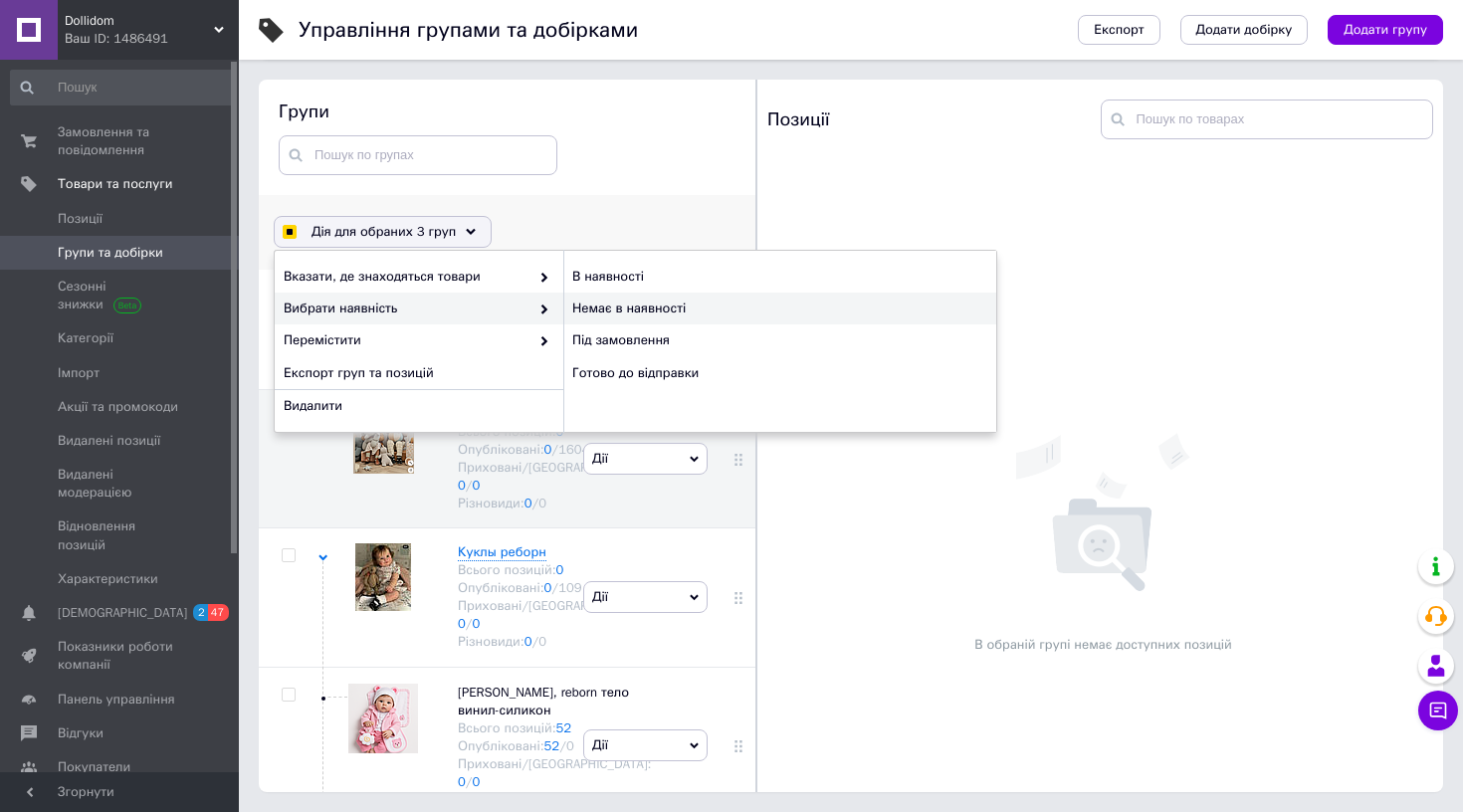 click on "Немає в наявності" at bounding box center [779, 308] 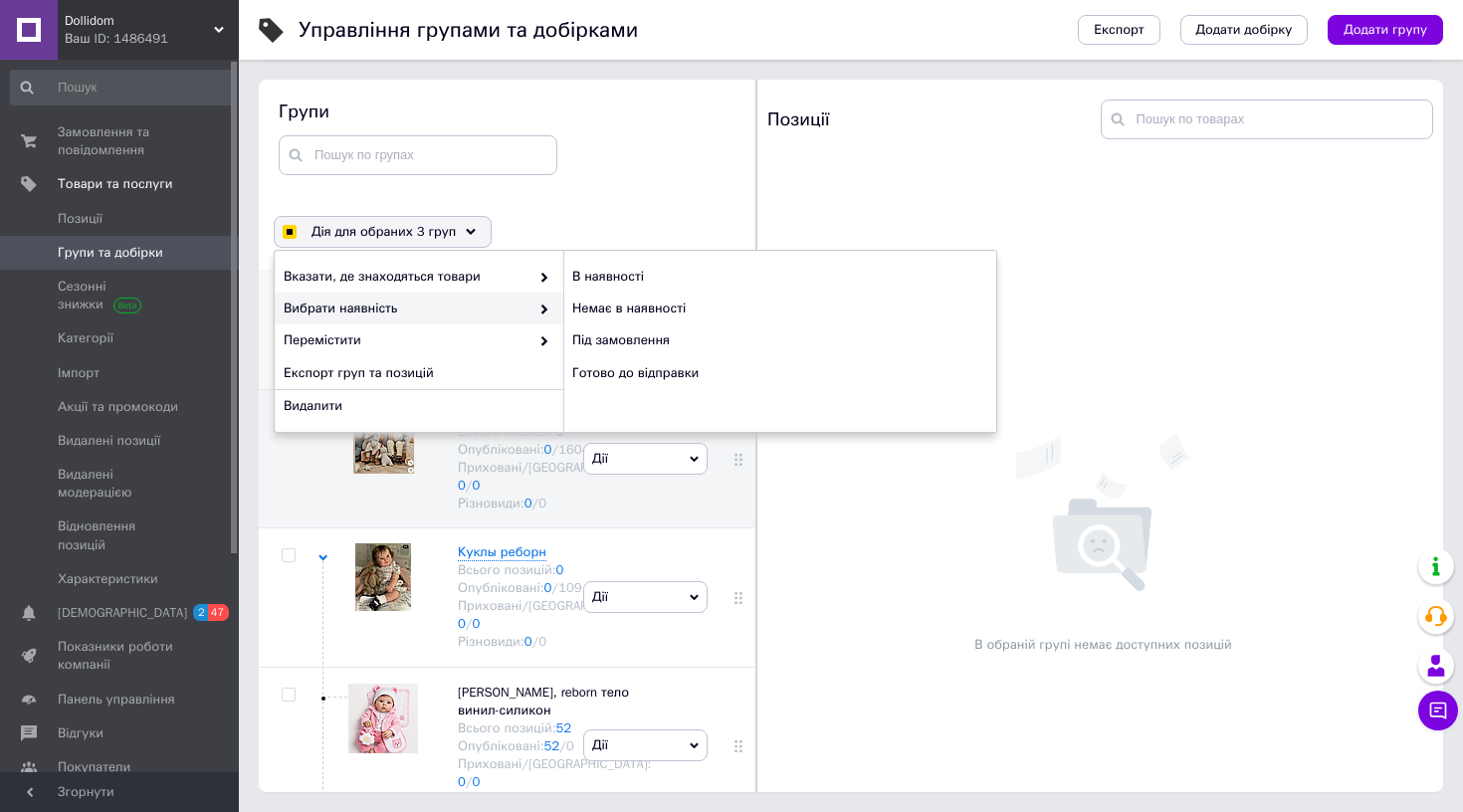 checkbox on "false" 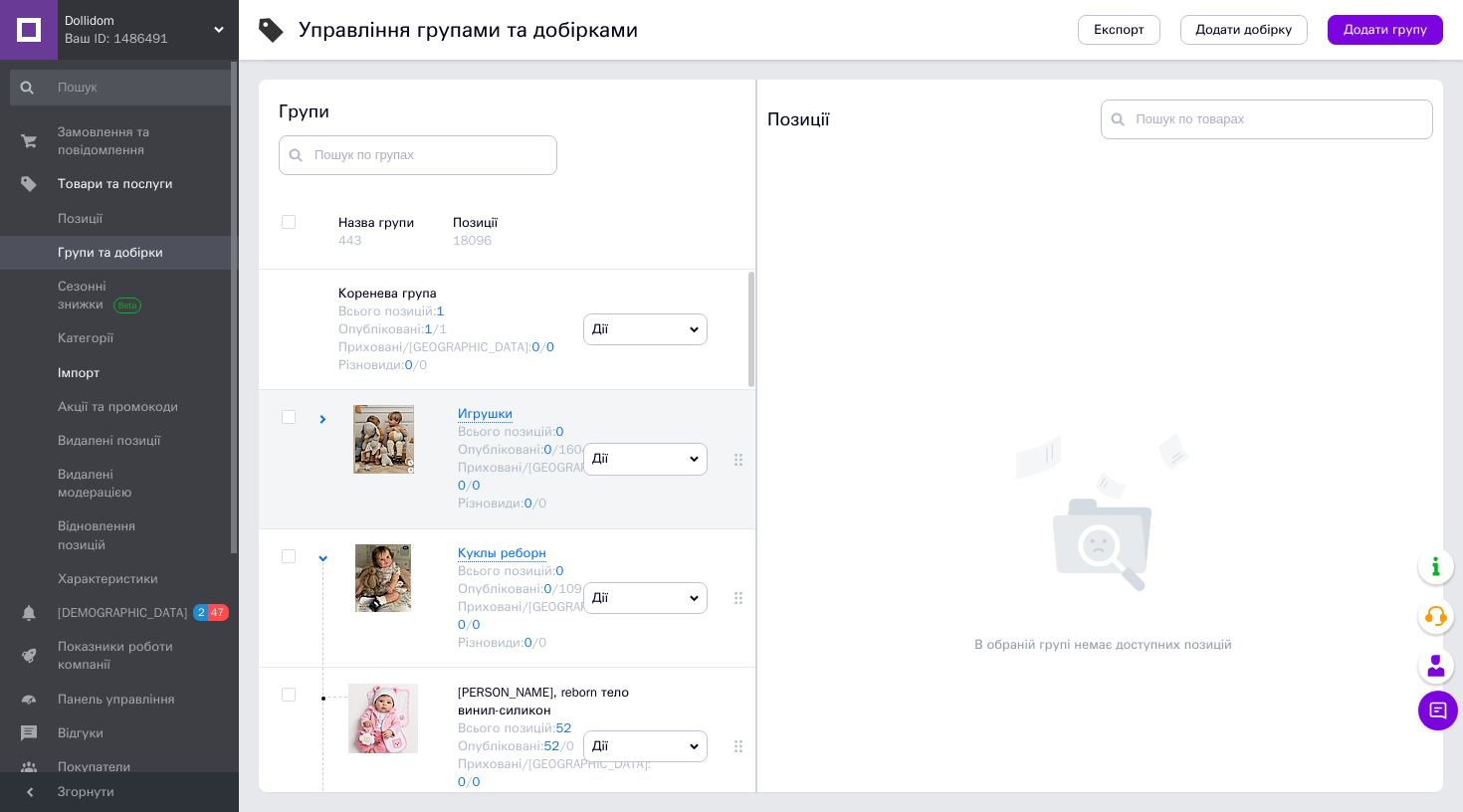 click on "Імпорт" at bounding box center [120, 373] 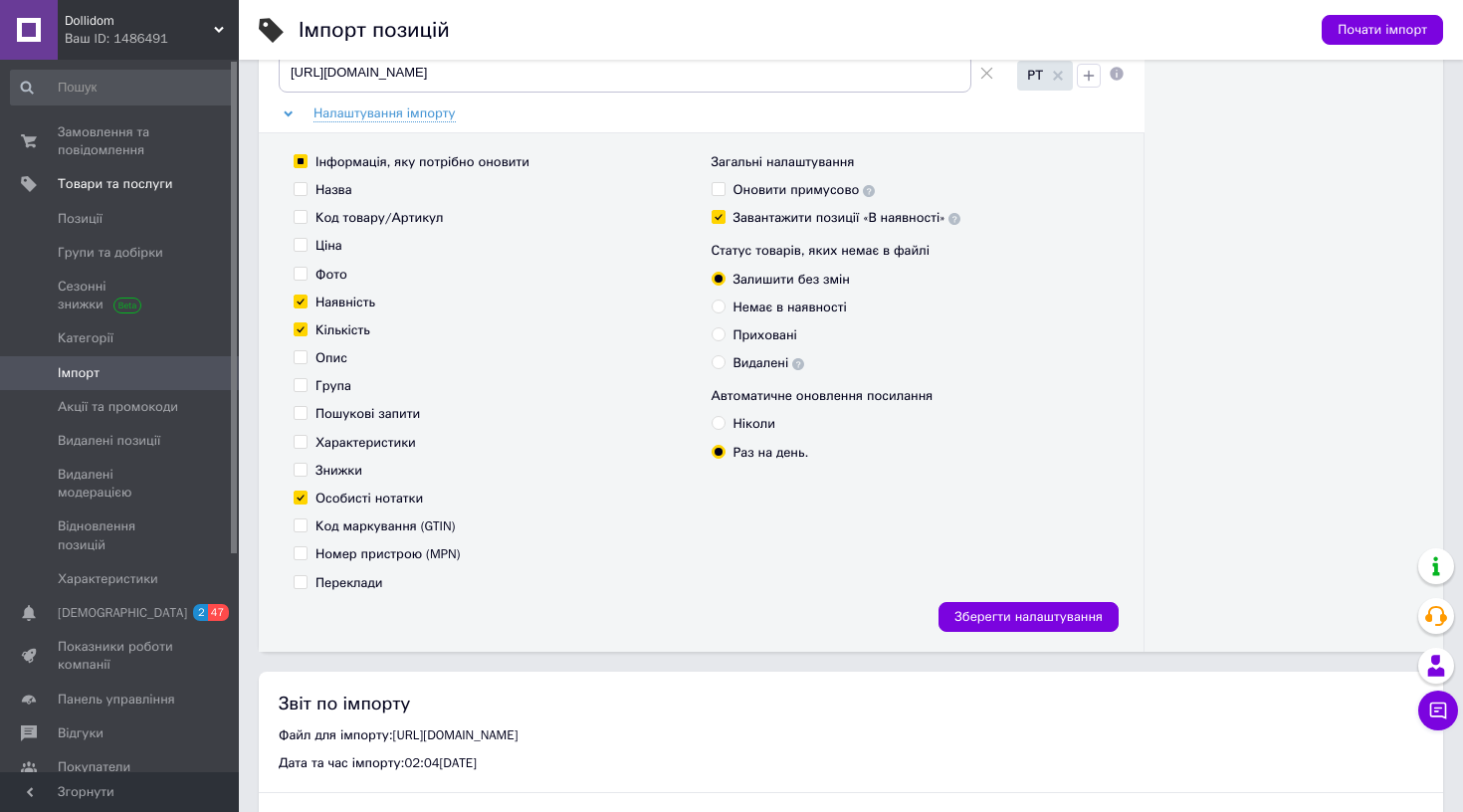 scroll, scrollTop: 309, scrollLeft: 0, axis: vertical 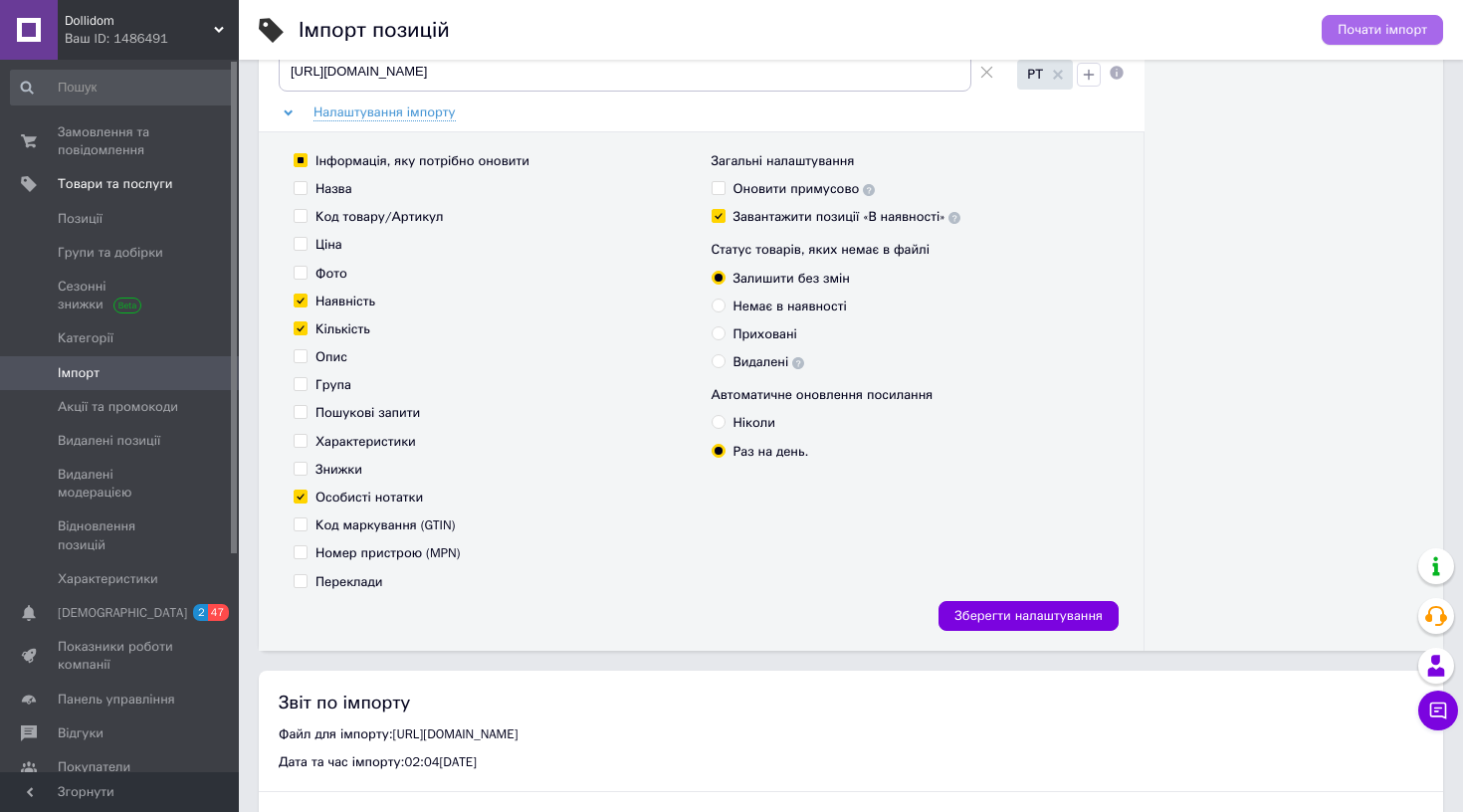 click on "Почати імпорт" at bounding box center [1382, 30] 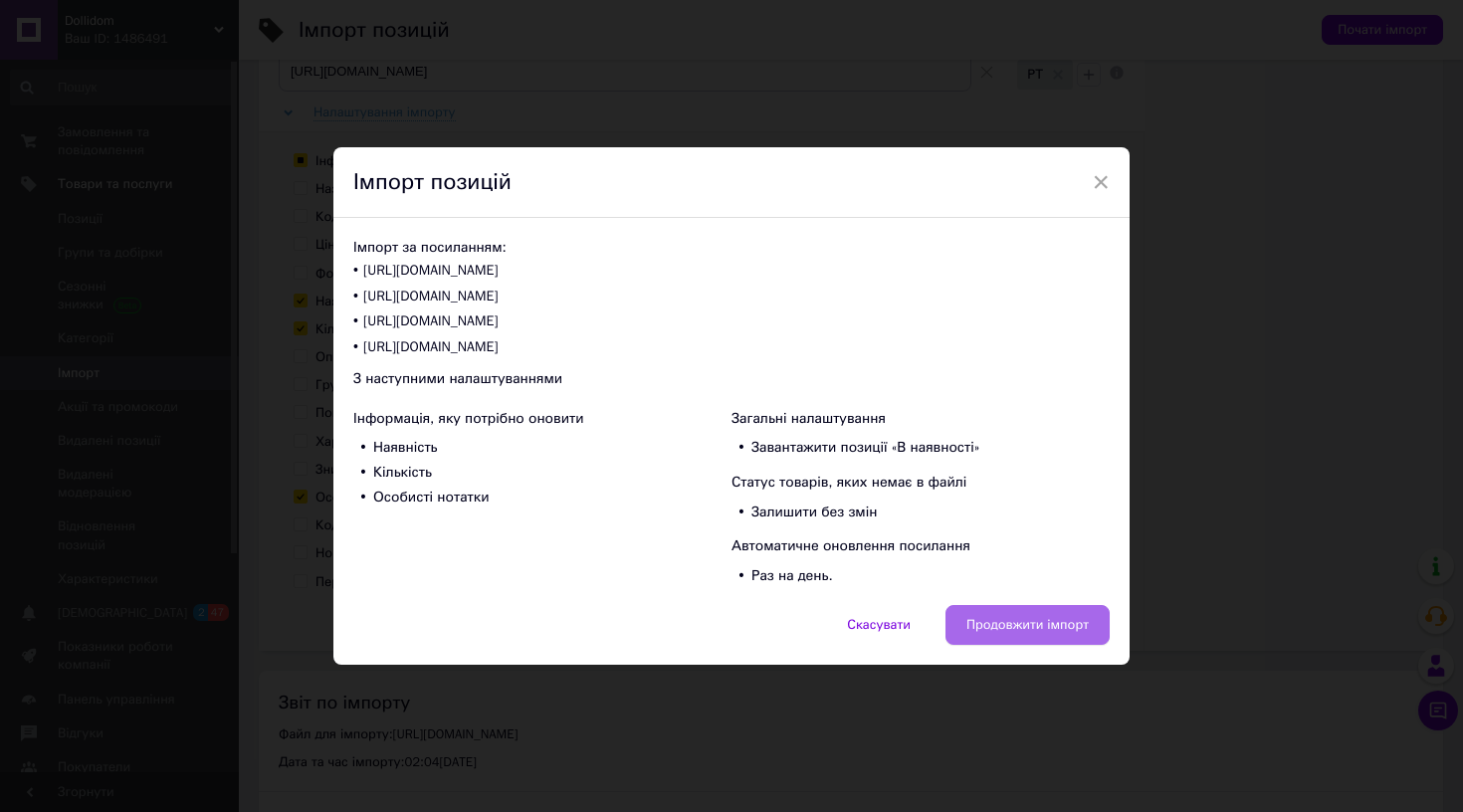 click on "Продовжити імпорт" at bounding box center [1027, 625] 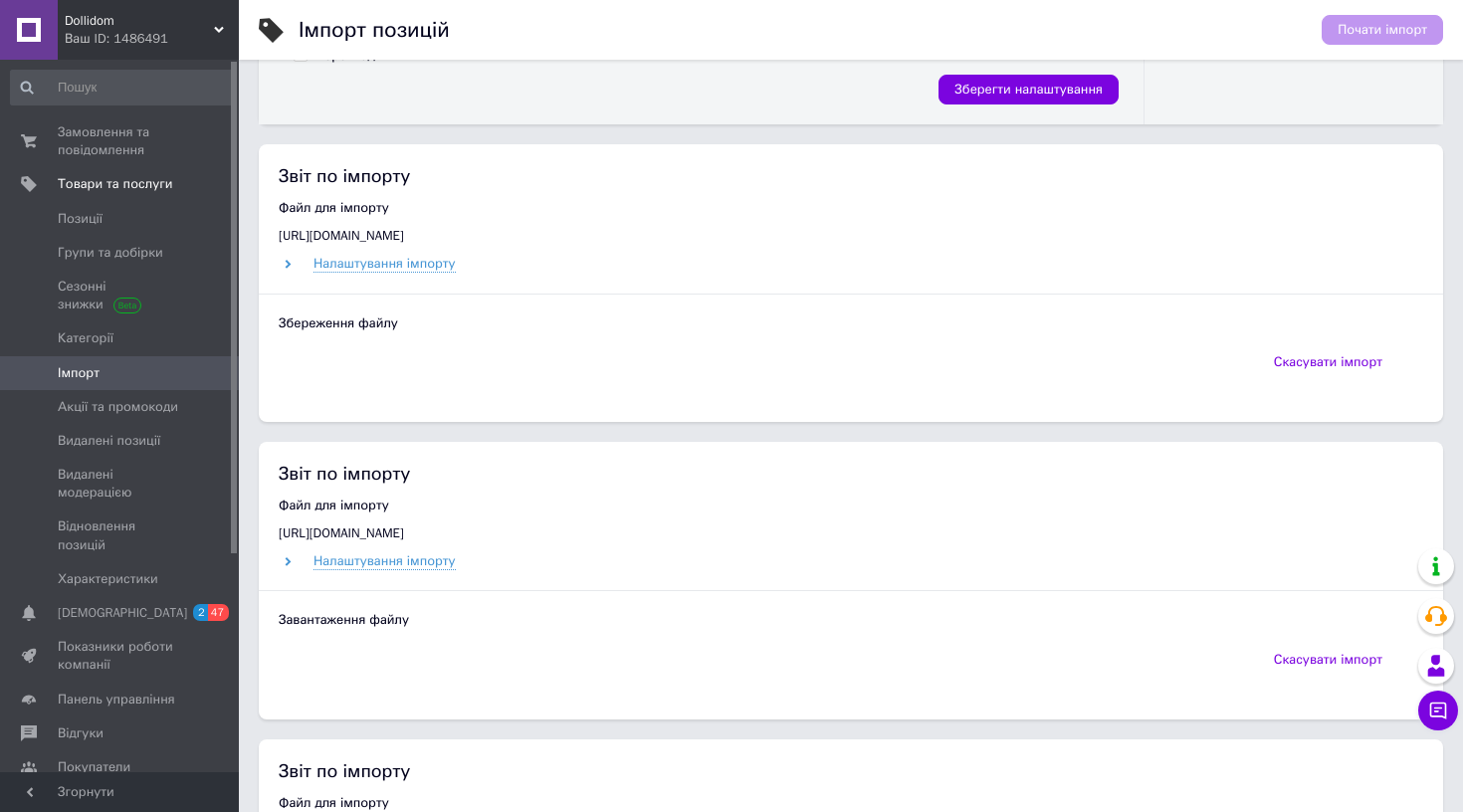 scroll, scrollTop: 858, scrollLeft: 0, axis: vertical 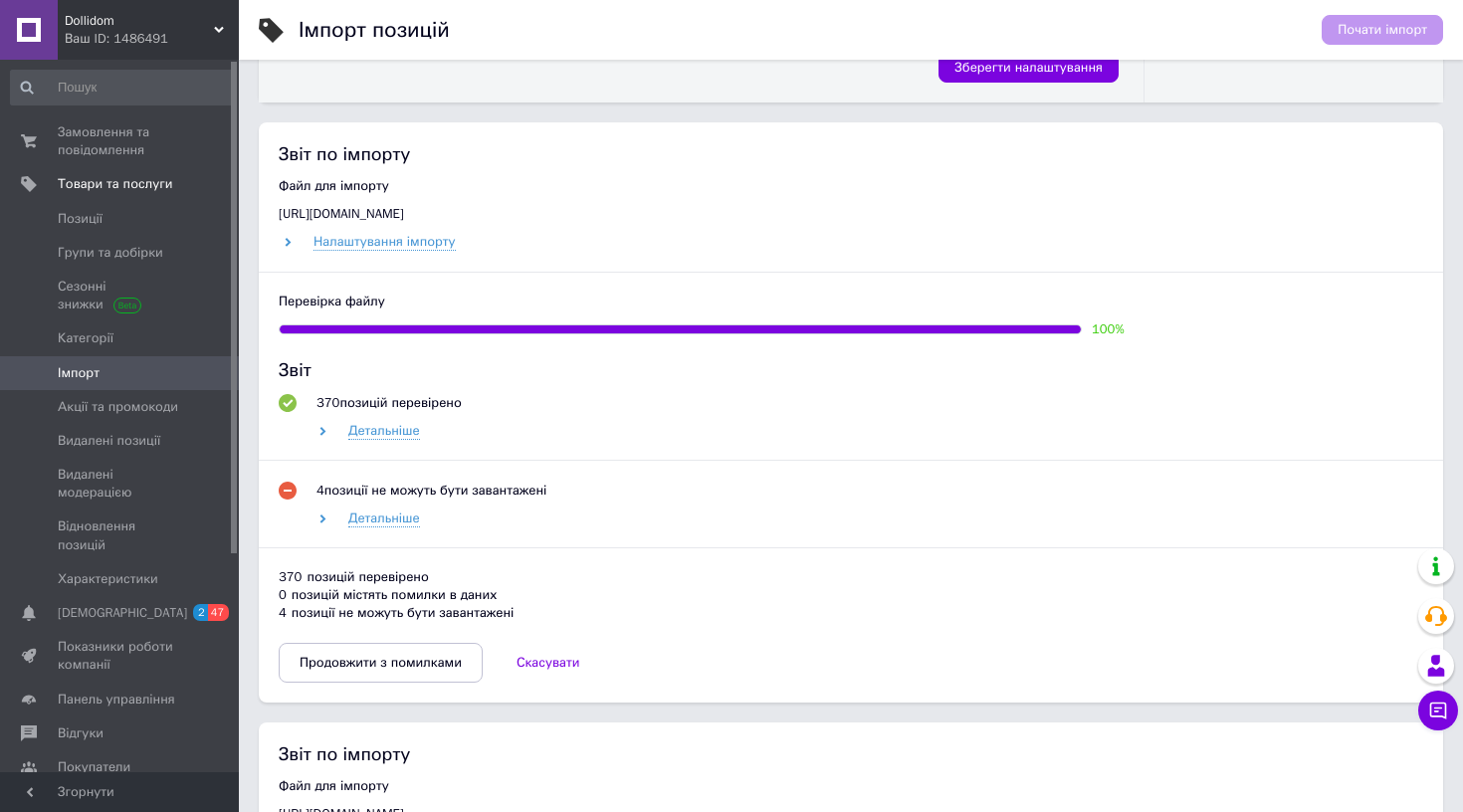 click on "Звіт по імпорту Файл для імпорту [URL][DOMAIN_NAME] Налаштування імпорту Перевірка файлу 100 % Звіт 370  позицій перевірено Детальніше 4  позиції не можуть бути завантажені Детальніше 370 позицій перевірено 0 позицій містять помилки    в даних 4 позиції не можуть бути завантажені Продовжити з помилками   Скасувати" at bounding box center (851, 412) 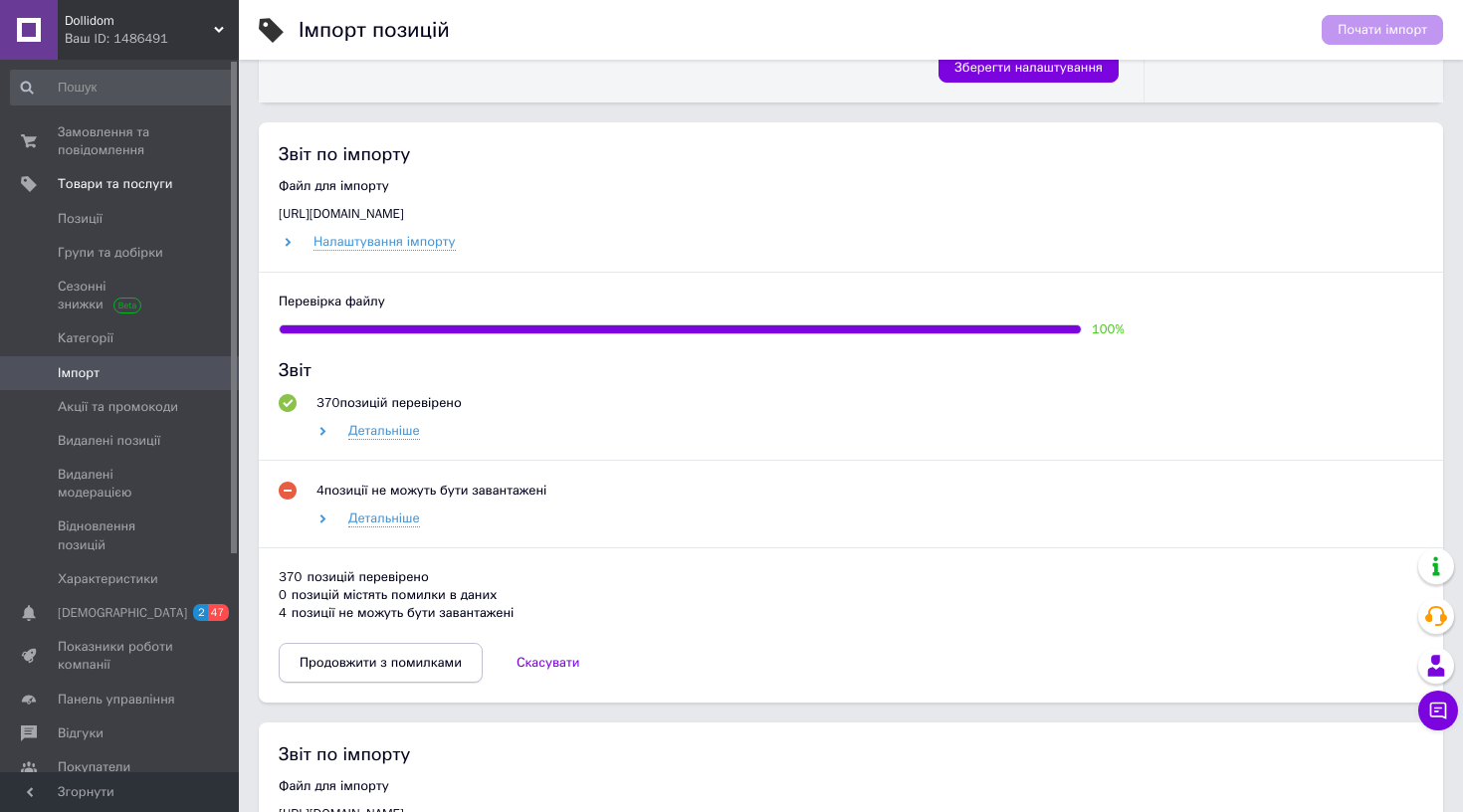 click on "Продовжити з помилками" at bounding box center [380, 663] 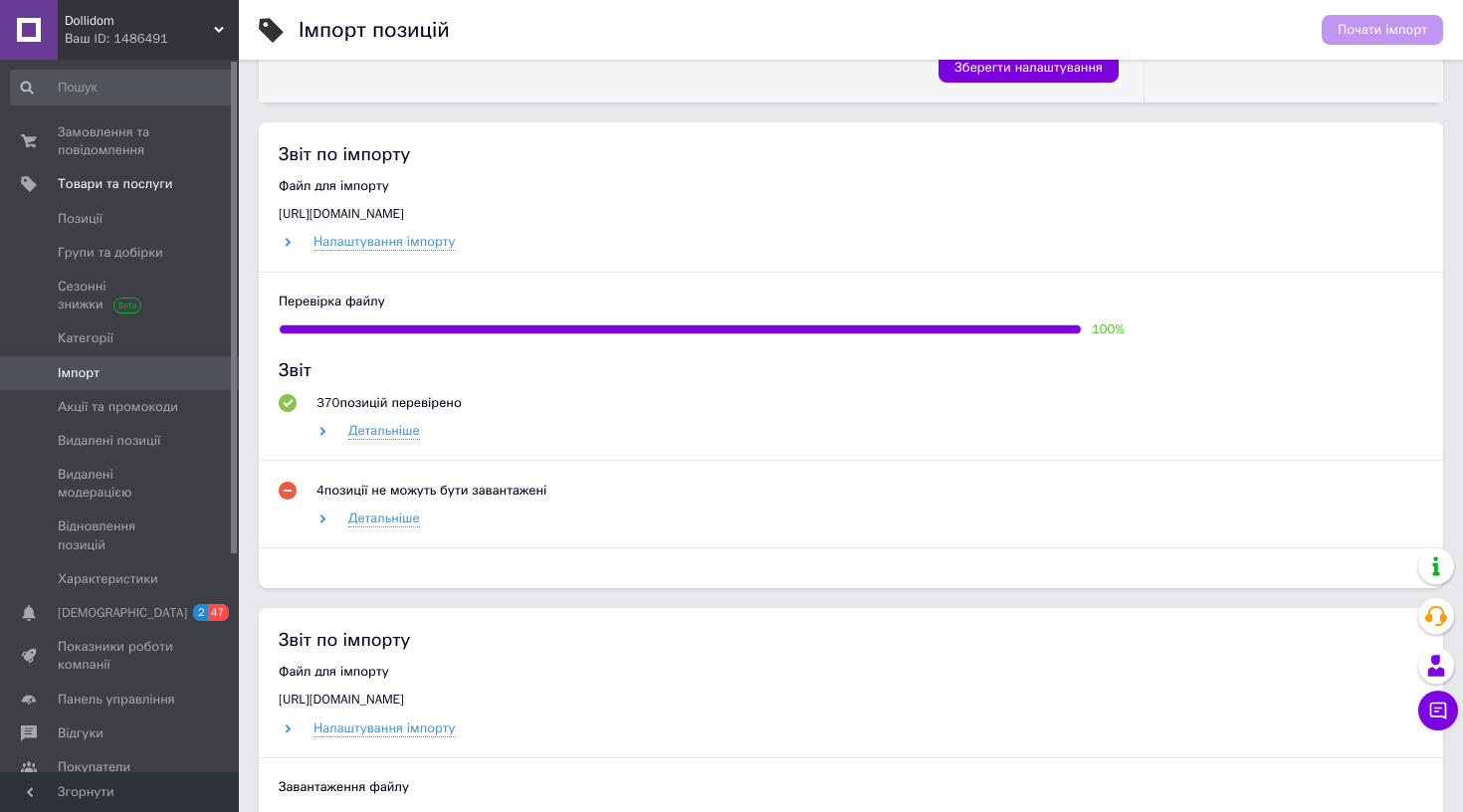 click on "Налаштування імпорту" at bounding box center [384, 728] 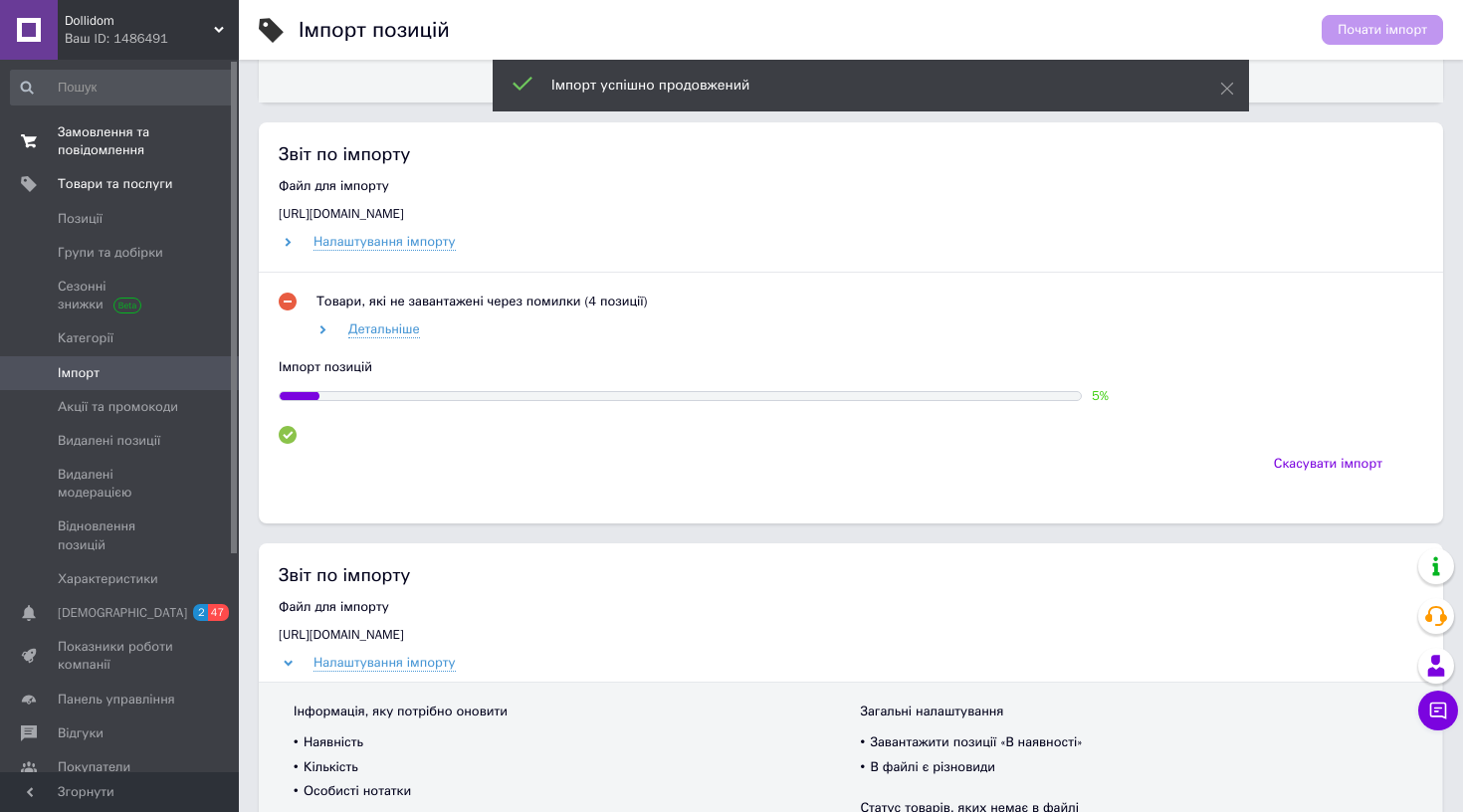 click on "Замовлення та повідомлення 0 0" at bounding box center (122, 141) 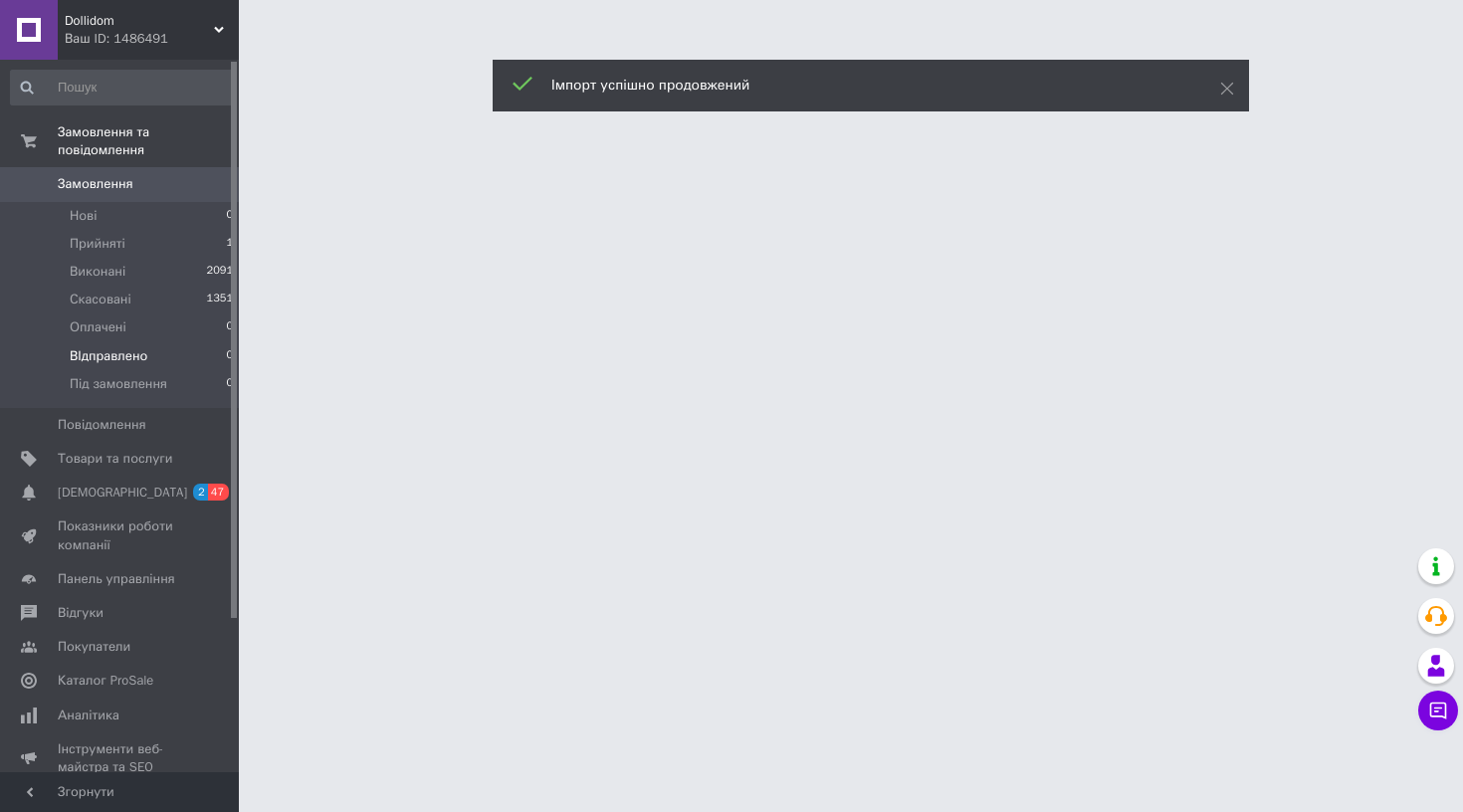 scroll, scrollTop: 0, scrollLeft: 0, axis: both 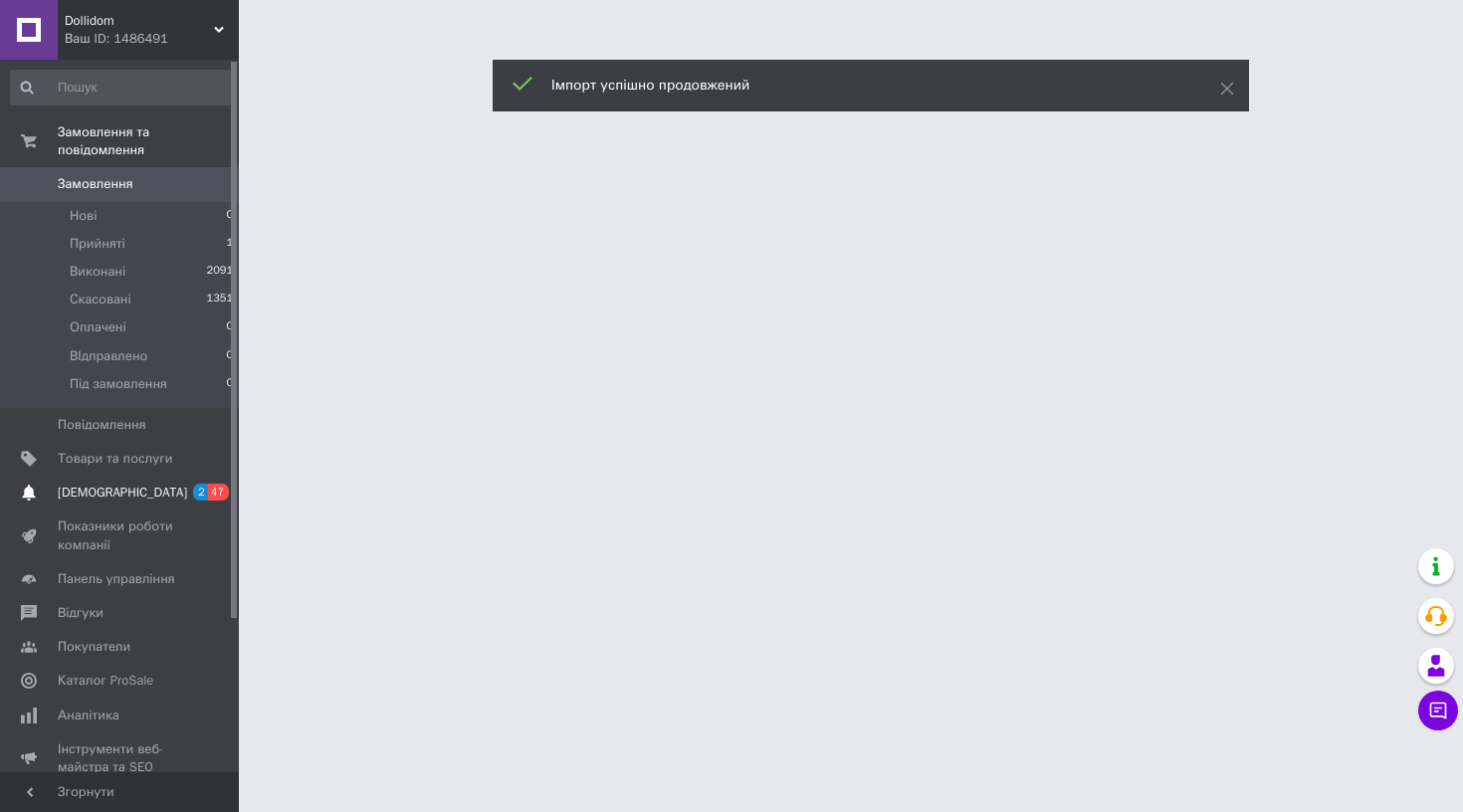 click on "[DEMOGRAPHIC_DATA]" at bounding box center [122, 493] 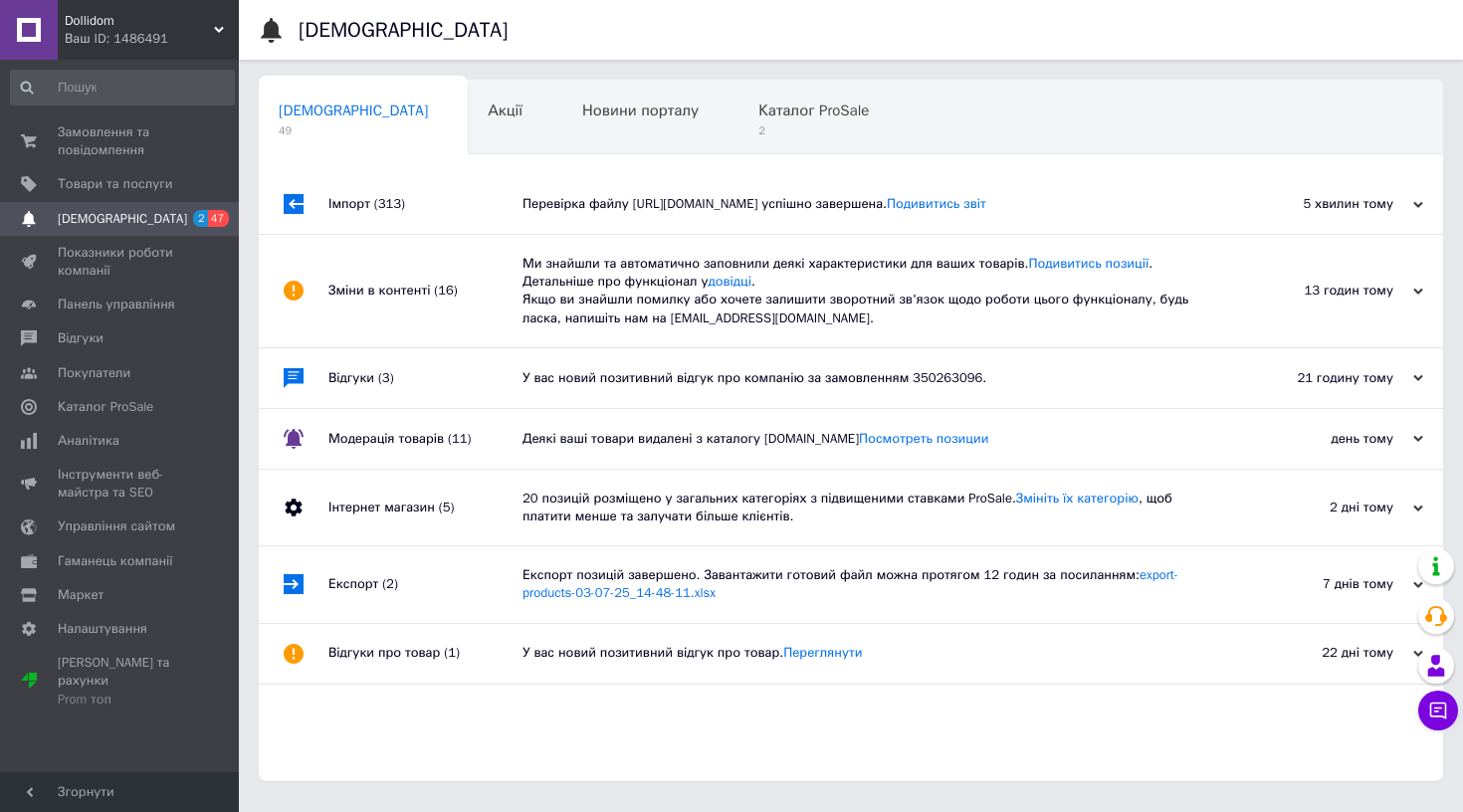 click on "Перевірка файлу [URL][DOMAIN_NAME] успішно завершена.  Подивитись звіт" at bounding box center (873, 204) 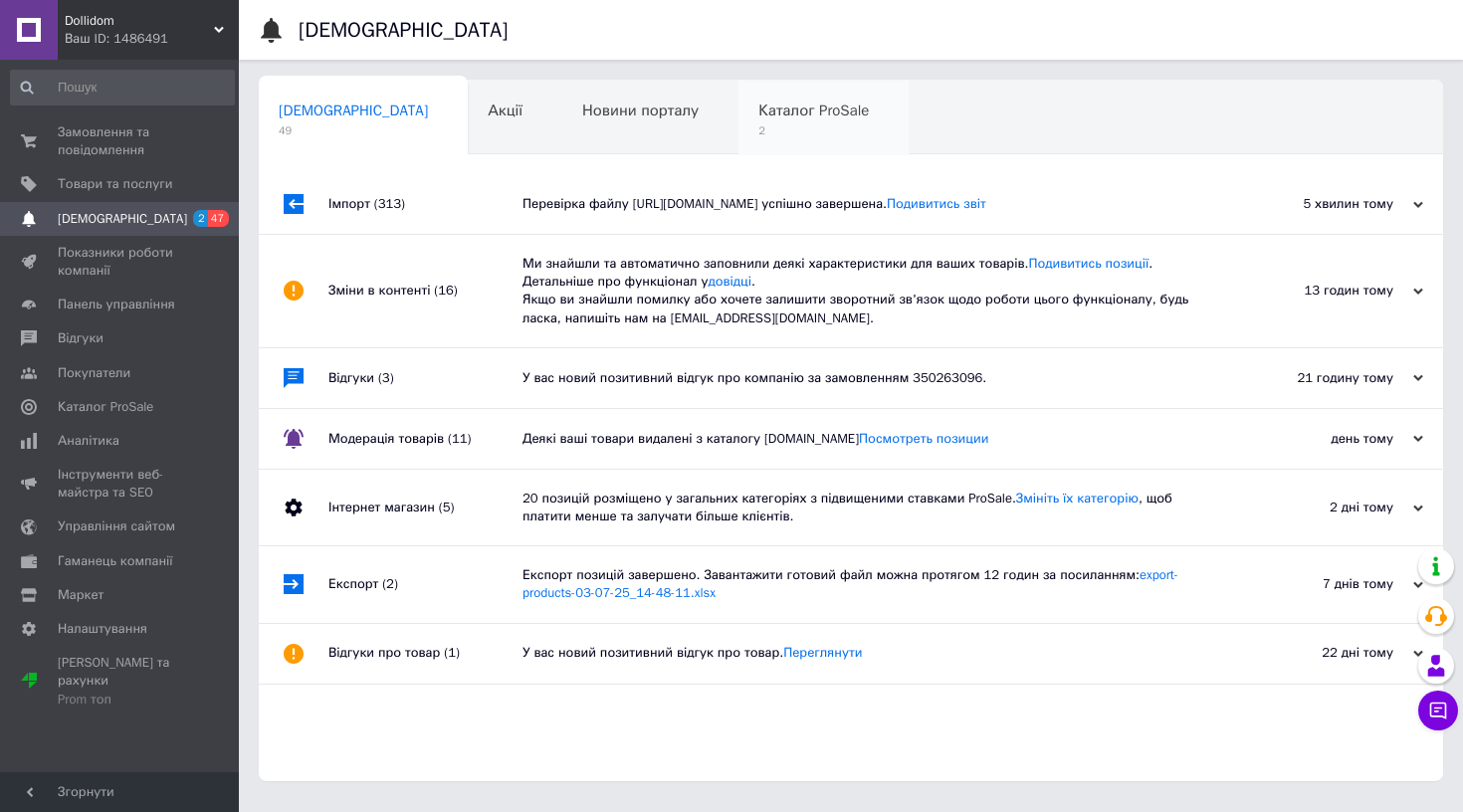 click on "Каталог ProSale 2" at bounding box center (823, 118) 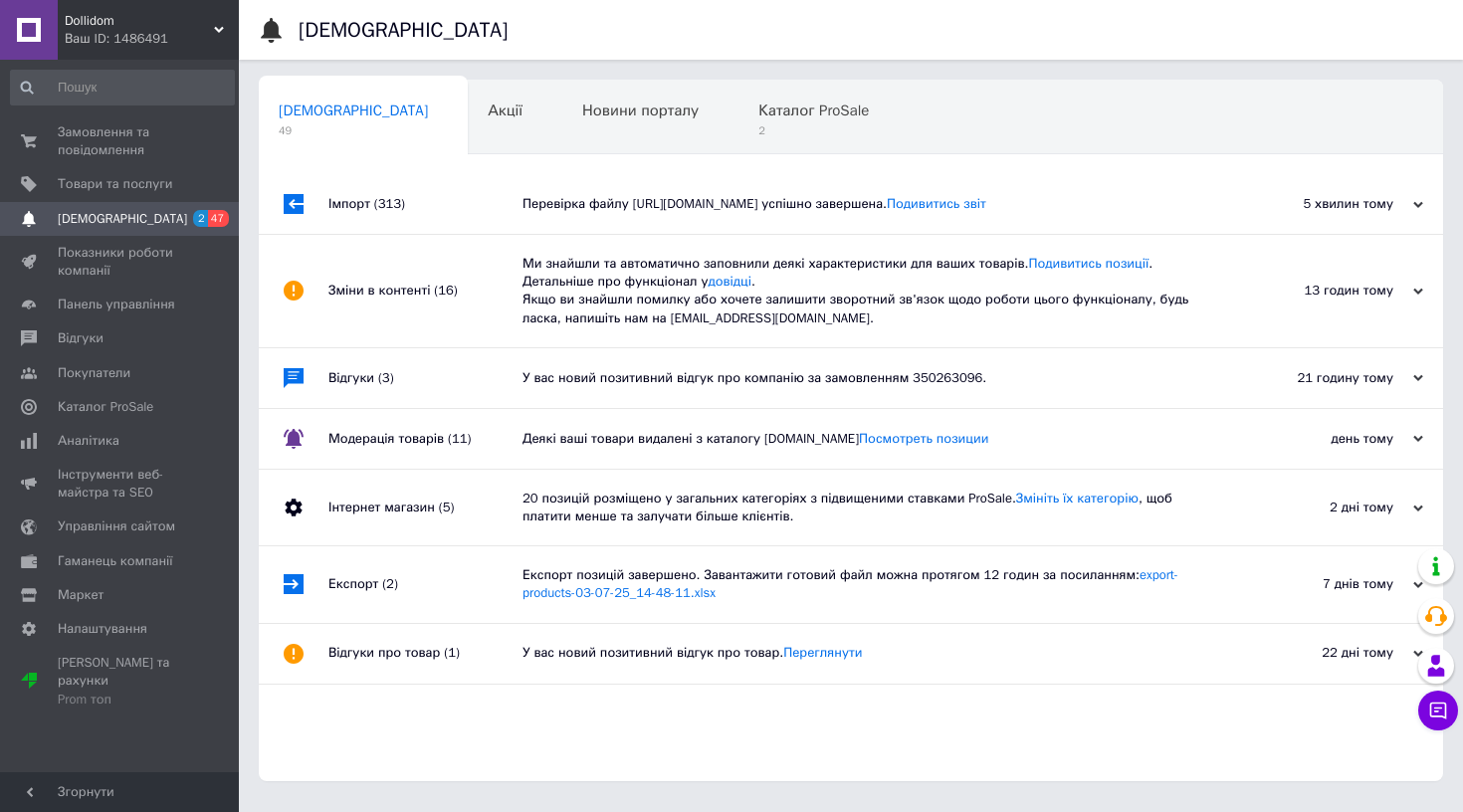 click on "Перевірка файлу [URL][DOMAIN_NAME] успішно завершена.  Подивитись звіт" at bounding box center (873, 204) 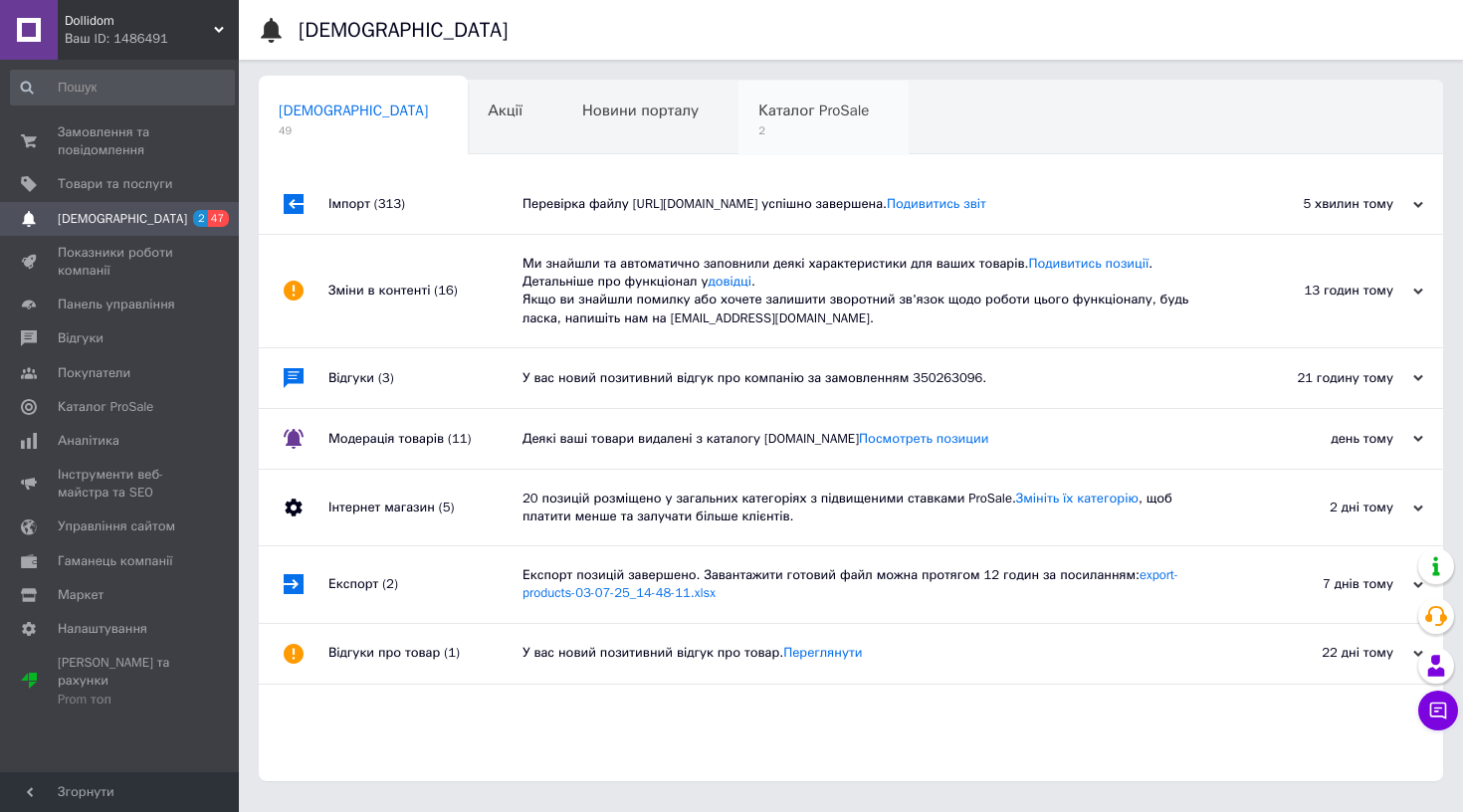 click on "Каталог ProSale 2" at bounding box center [823, 118] 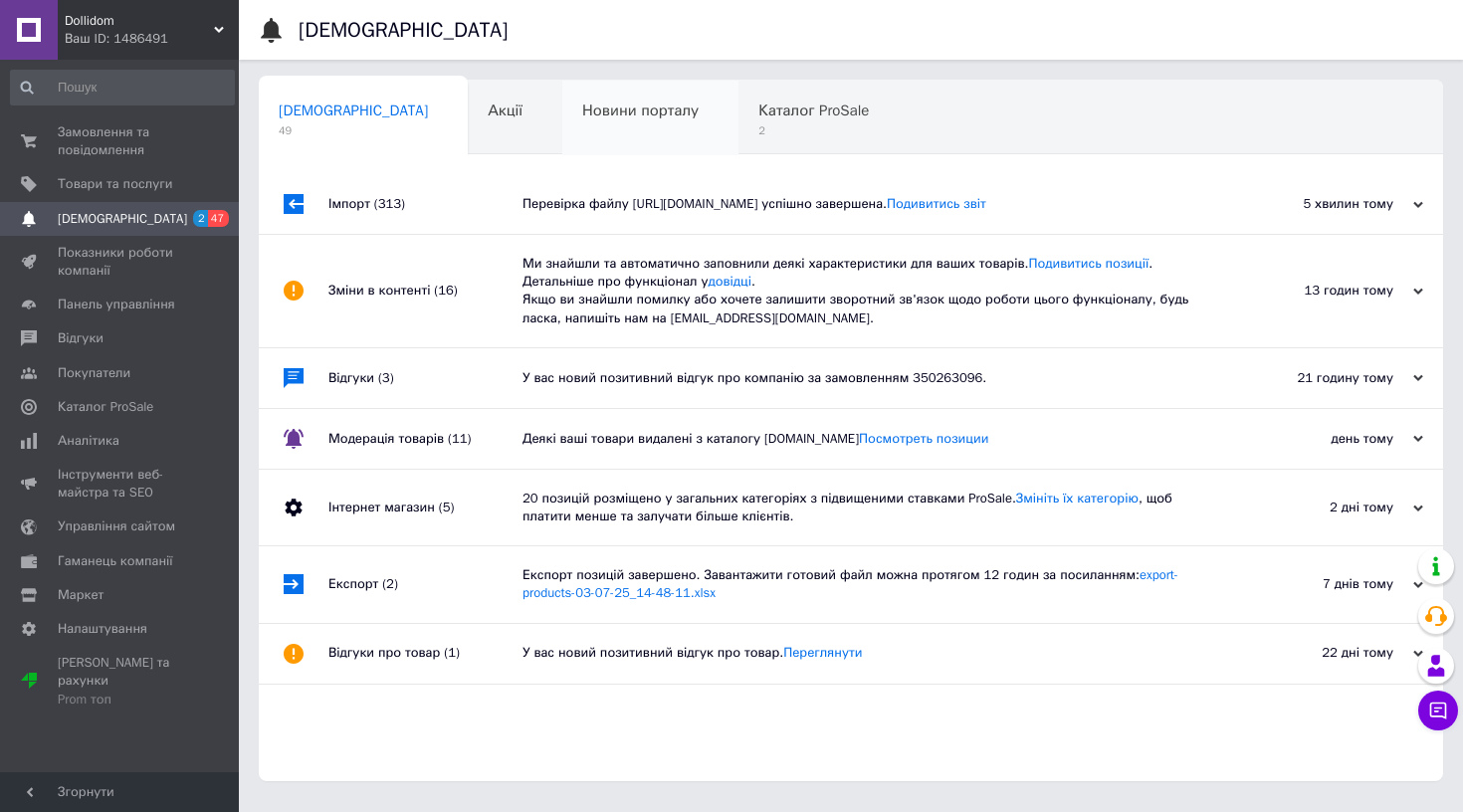 click on "Новини порталу 0" at bounding box center [650, 118] 